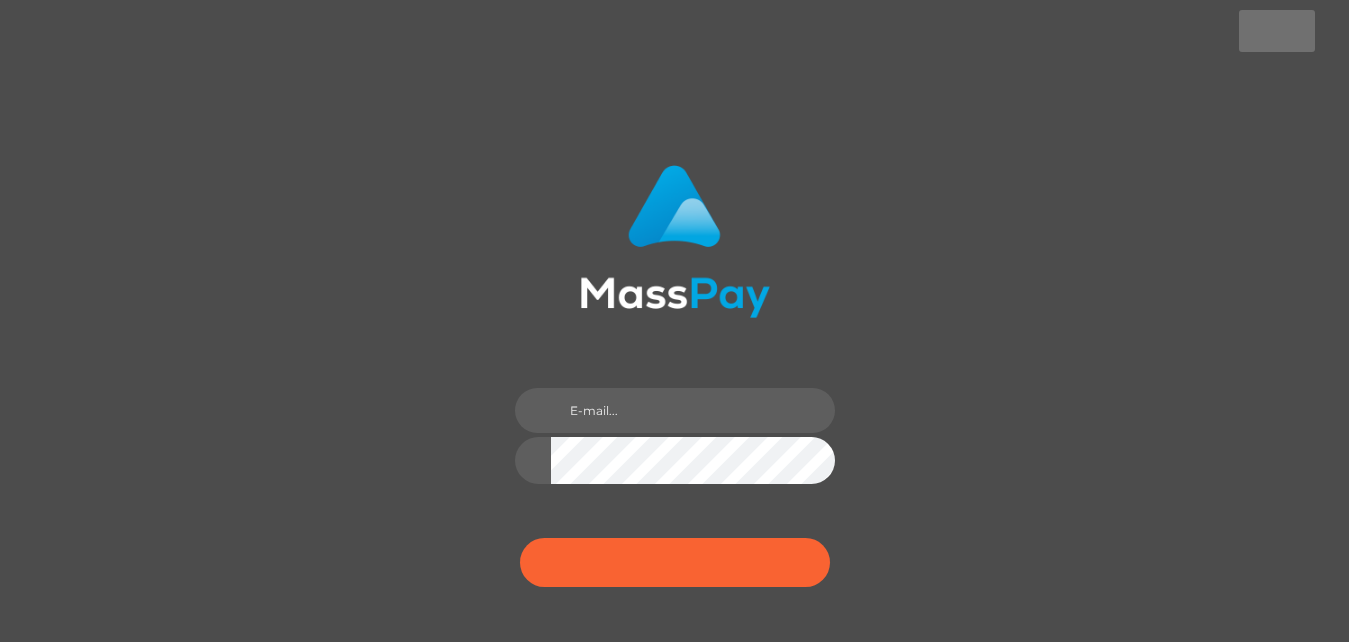 scroll, scrollTop: 0, scrollLeft: 0, axis: both 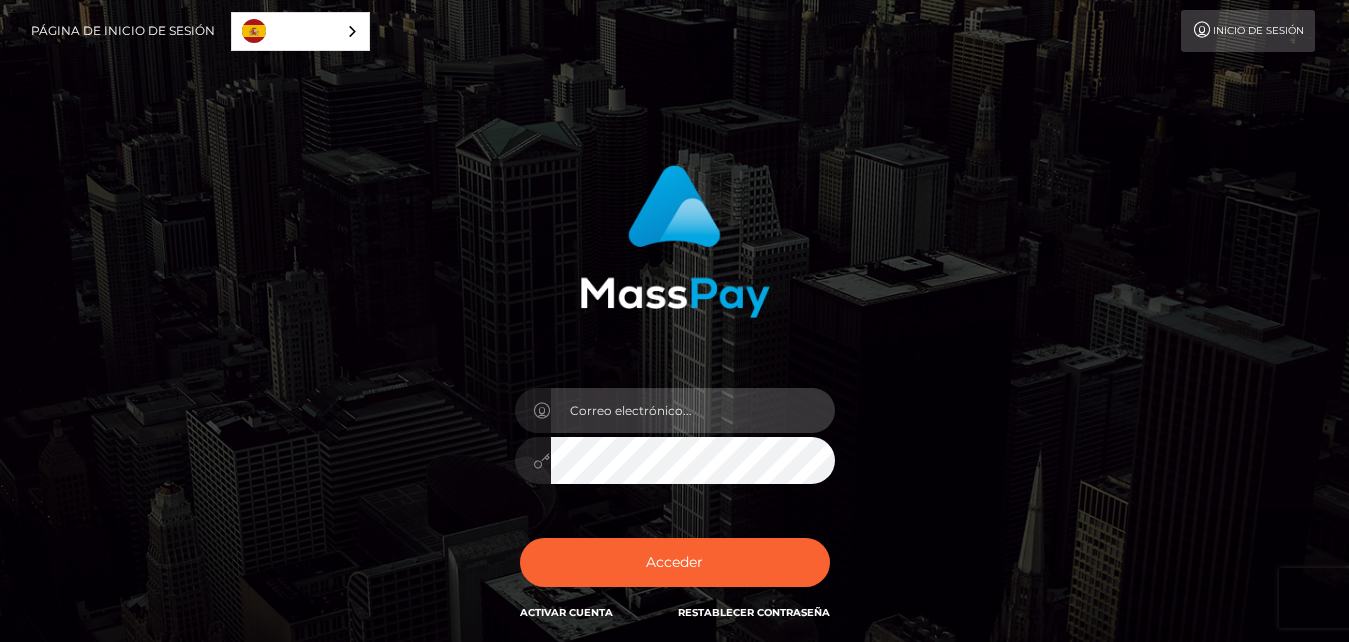click at bounding box center [693, 410] 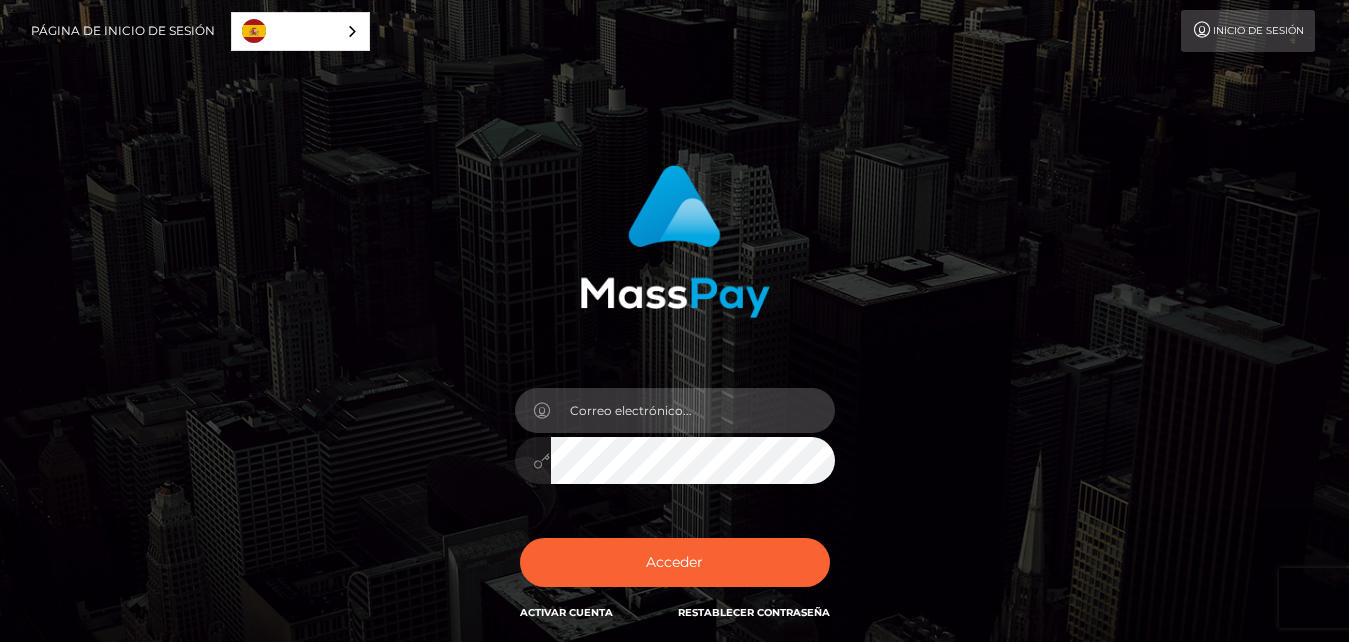paste on "ismultistreaming@gmail.com" 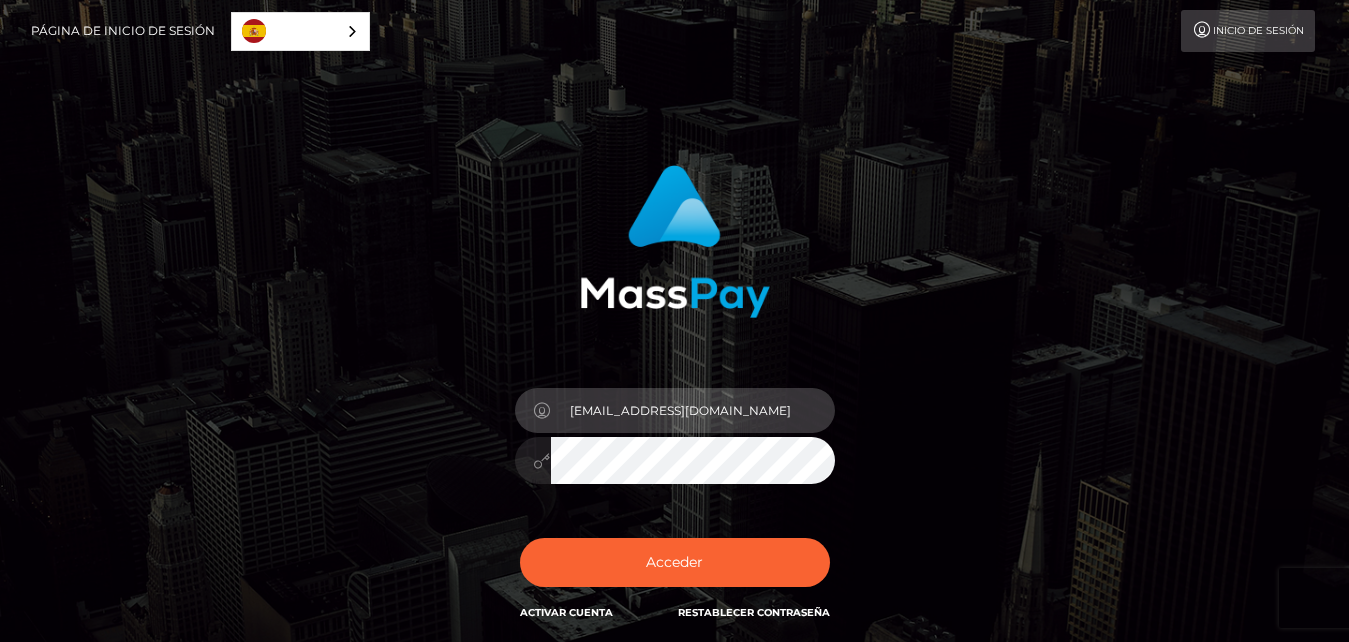 type on "ismultistreaming@gmail.com" 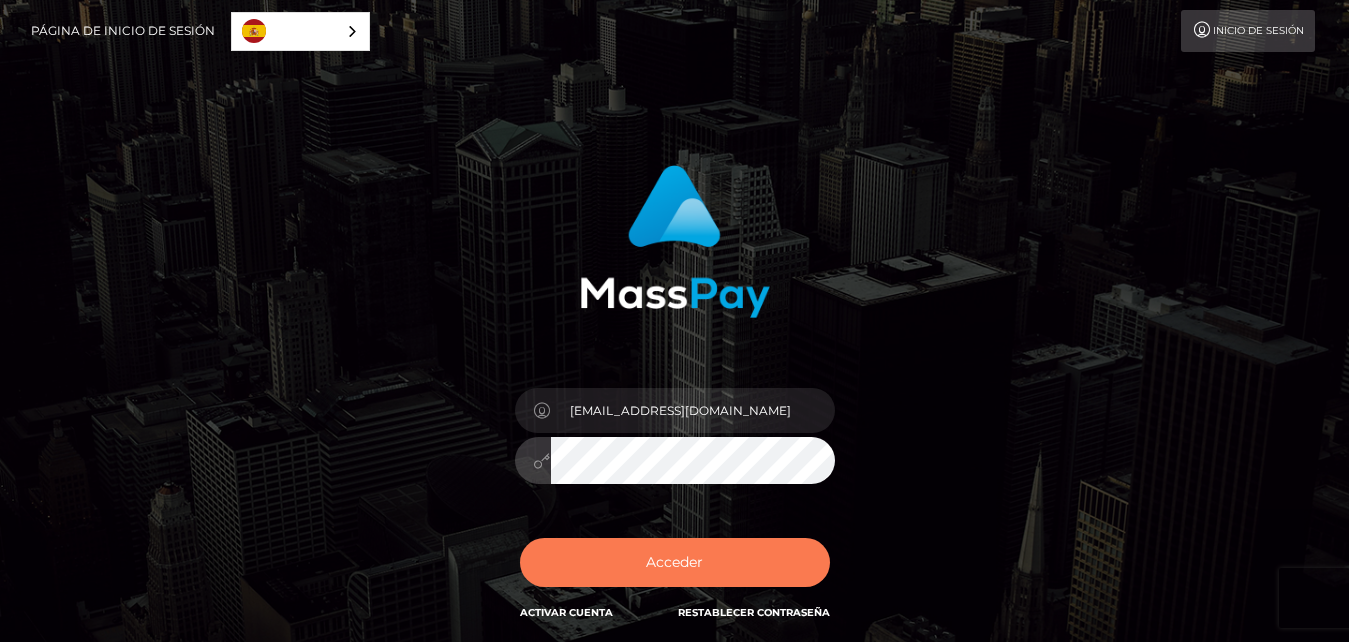 click on "Acceder" at bounding box center [675, 562] 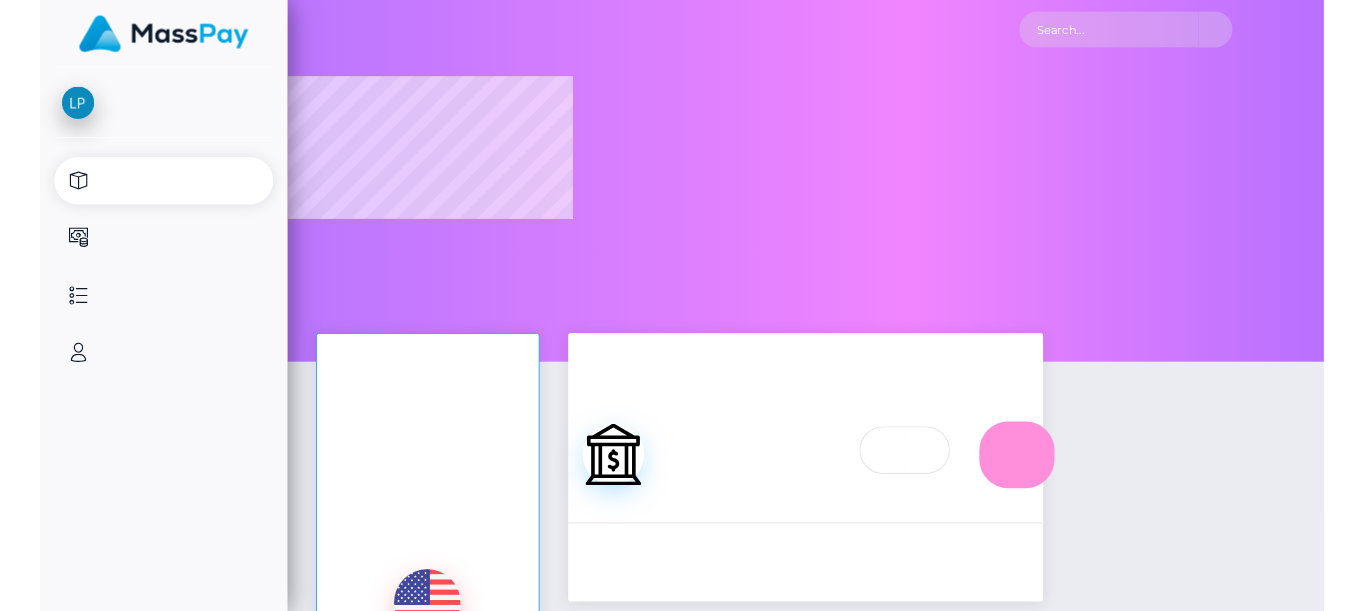 scroll, scrollTop: 0, scrollLeft: 0, axis: both 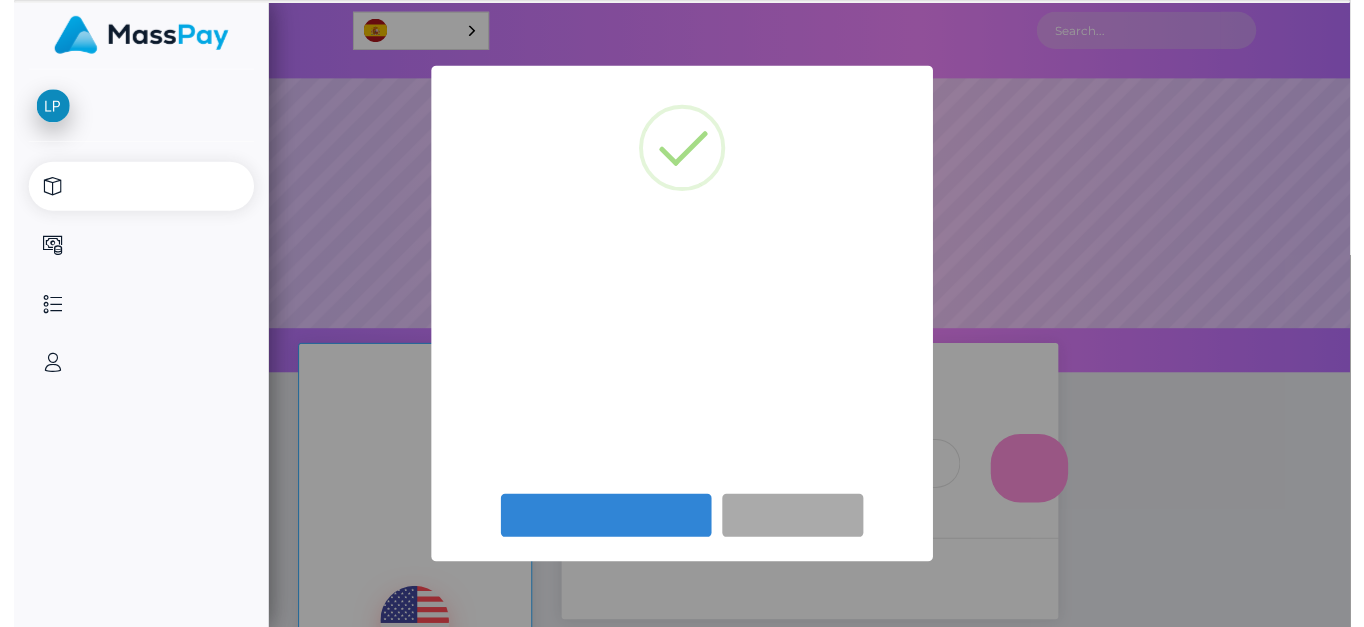 select 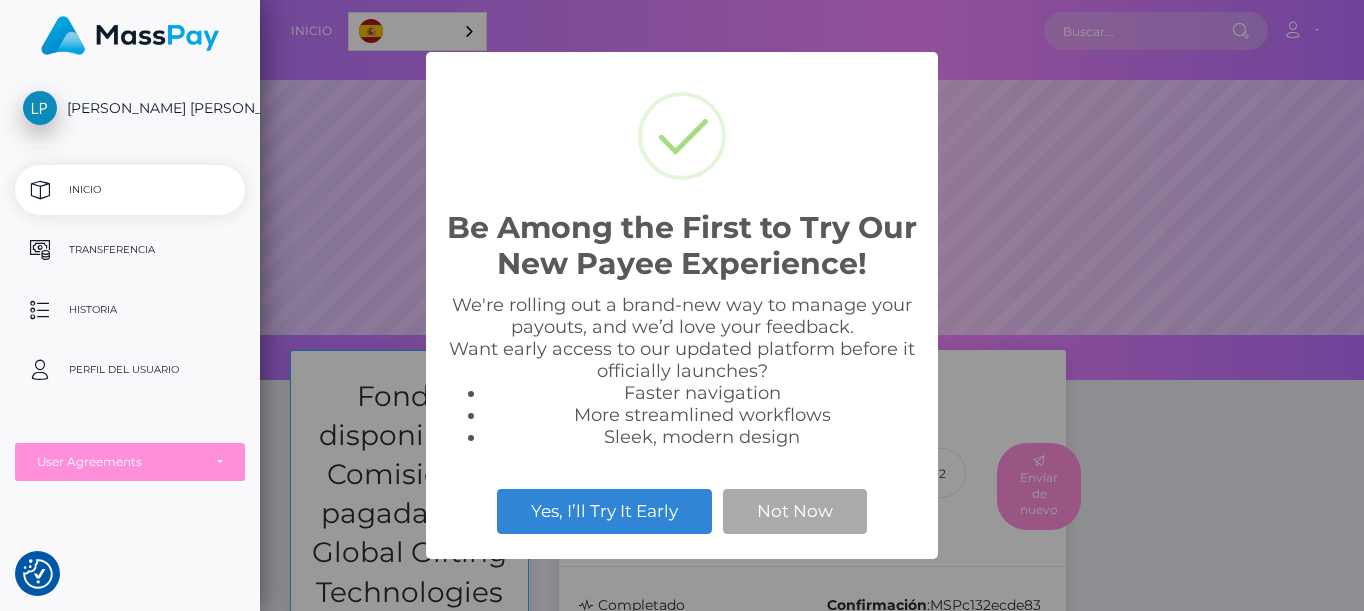 scroll, scrollTop: 999620, scrollLeft: 998896, axis: both 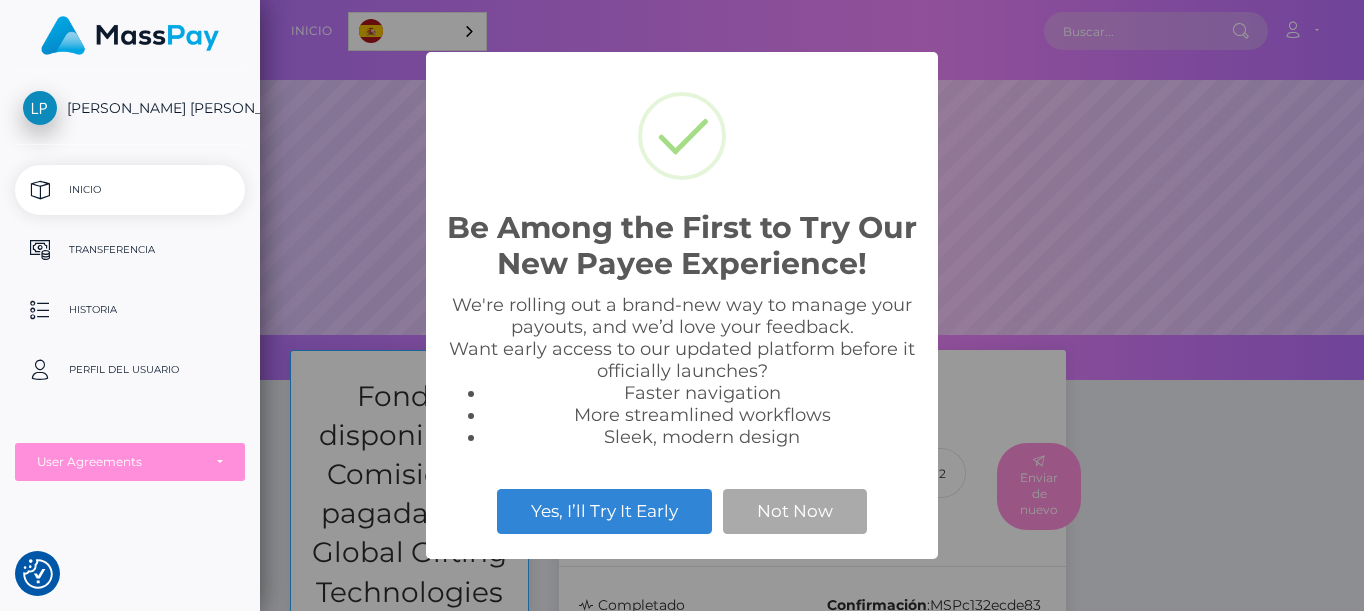 click on "Be Among the First to Try Our New Payee Experience! × We're rolling out a brand-new way to manage your payouts, and we’d love your feedback. Want early access to our updated platform before it officially launches? Faster navigation More streamlined workflows Sleek, modern design Yes, I’ll Try It Early Not Now" at bounding box center [682, 305] 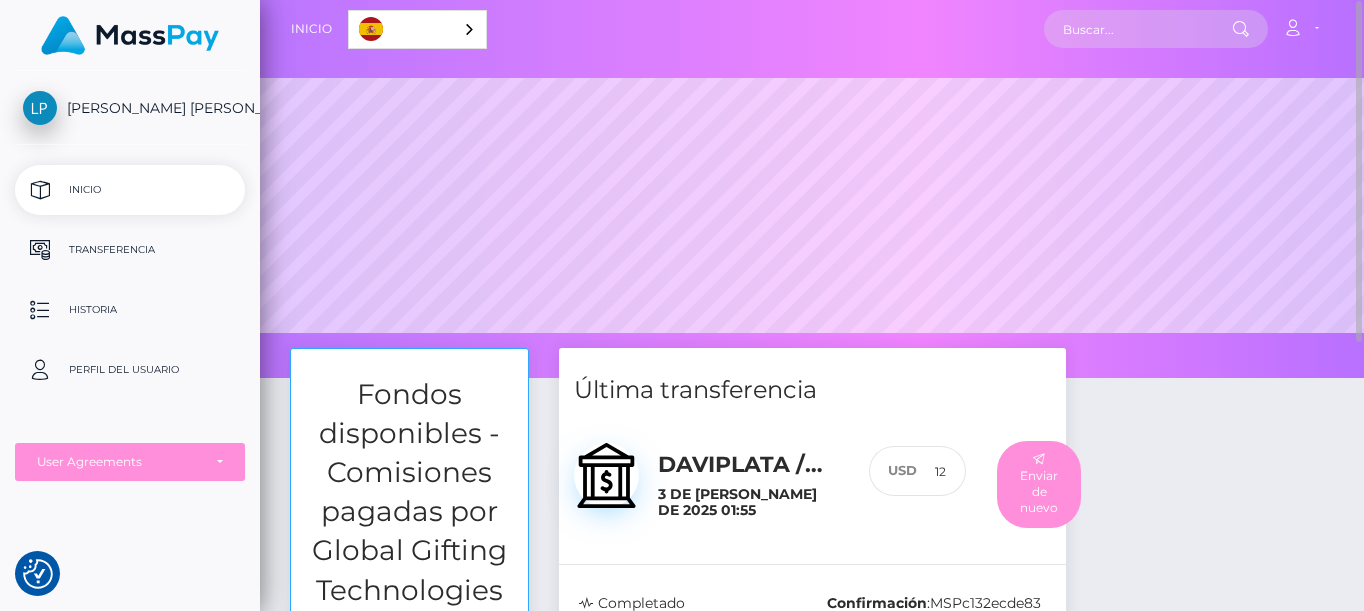 scroll, scrollTop: 3, scrollLeft: 0, axis: vertical 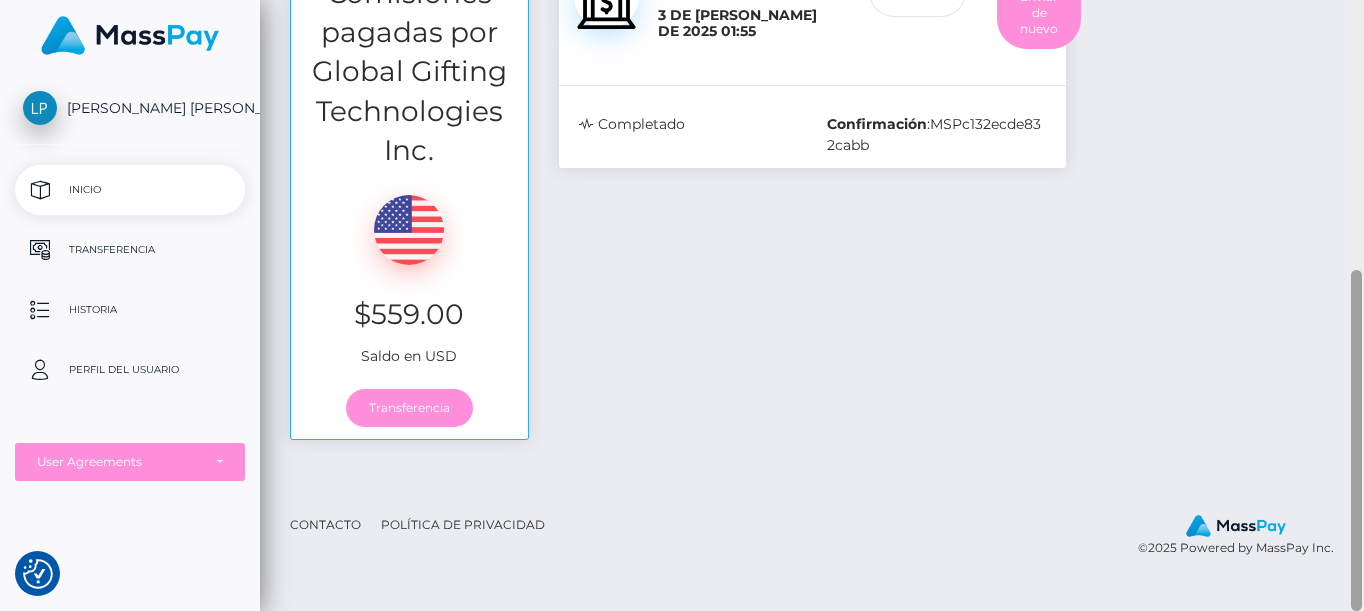 drag, startPoint x: 1363, startPoint y: 378, endPoint x: 1363, endPoint y: 289, distance: 89 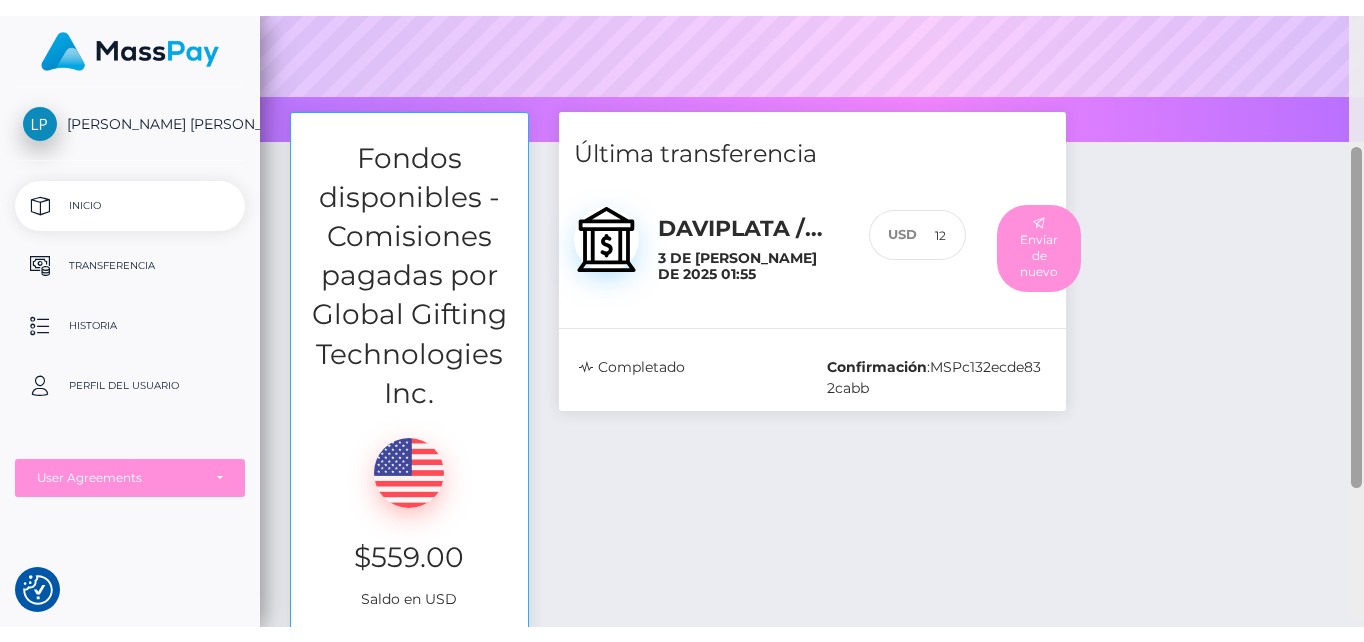 scroll, scrollTop: 247, scrollLeft: 0, axis: vertical 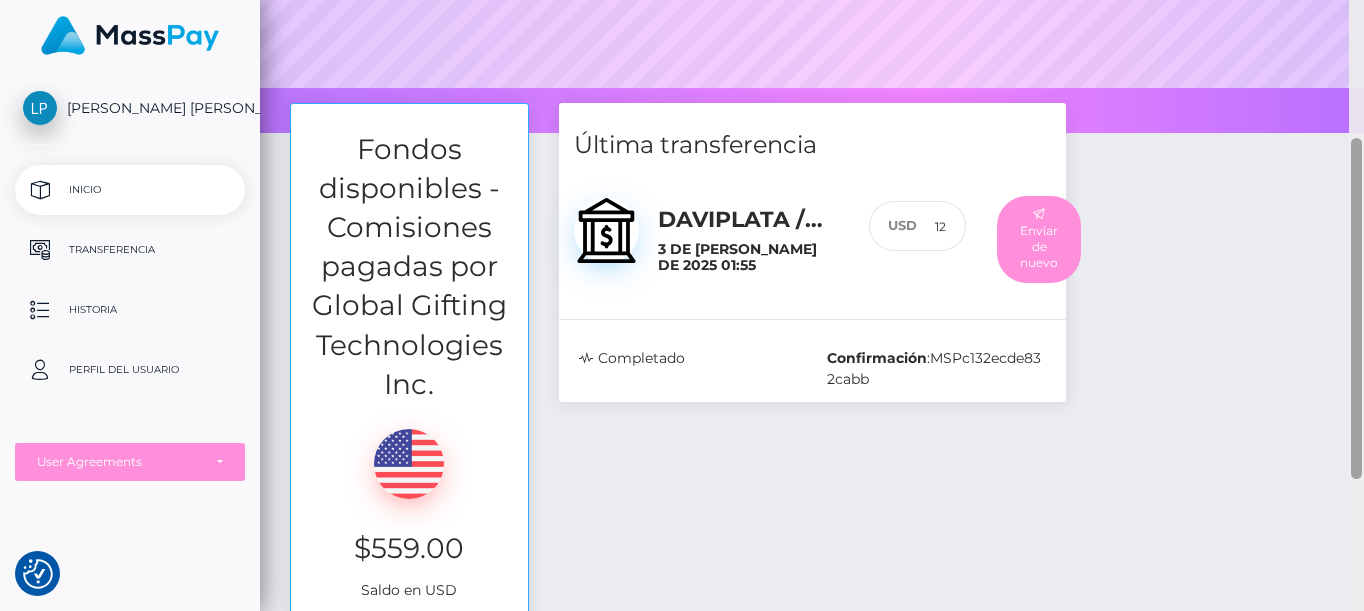 drag, startPoint x: 1353, startPoint y: 315, endPoint x: 1360, endPoint y: 184, distance: 131.18689 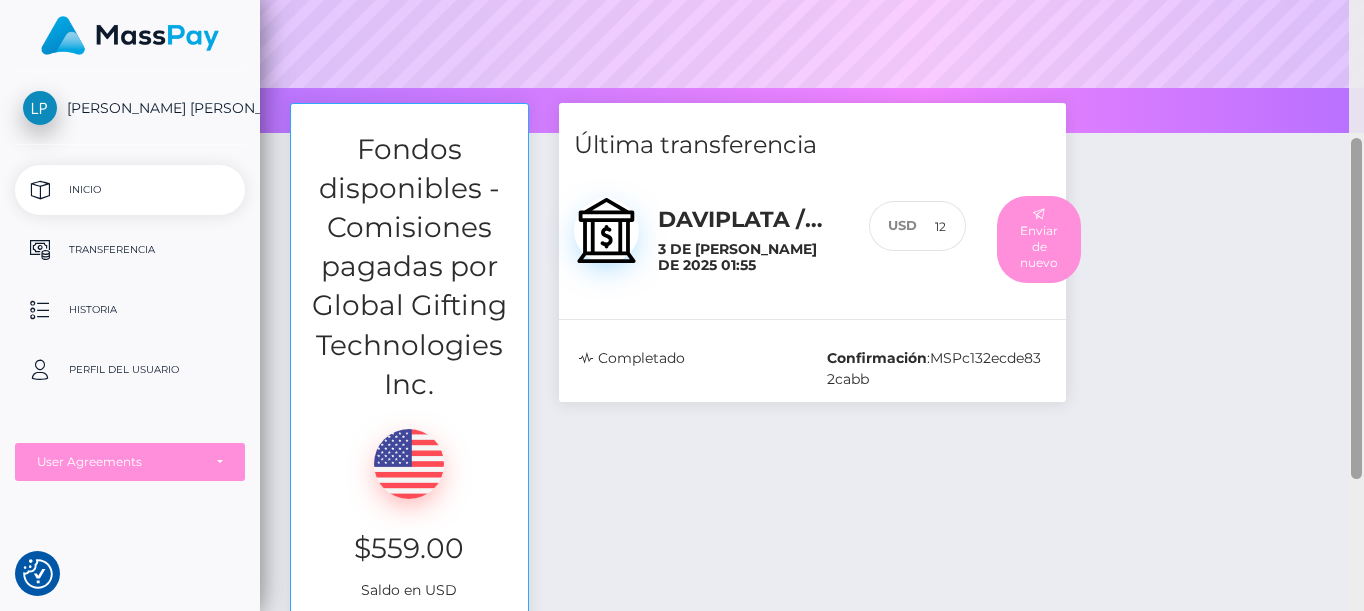 click at bounding box center [1356, 308] 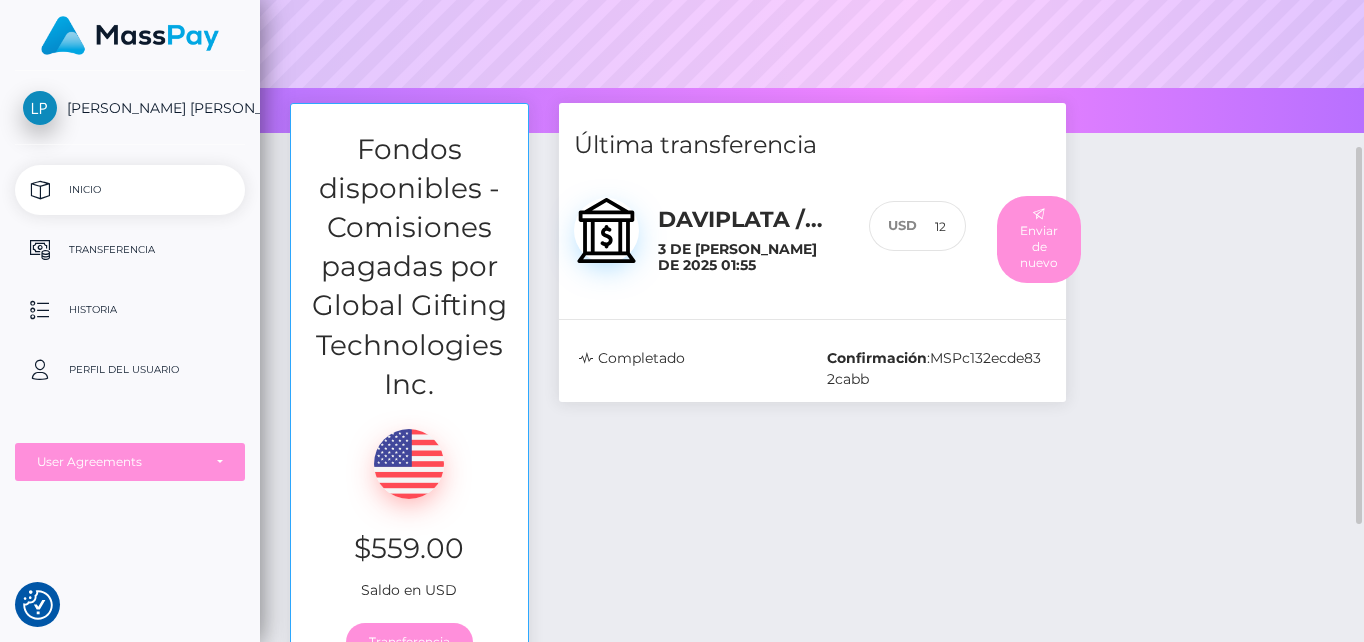 scroll, scrollTop: 248, scrollLeft: 0, axis: vertical 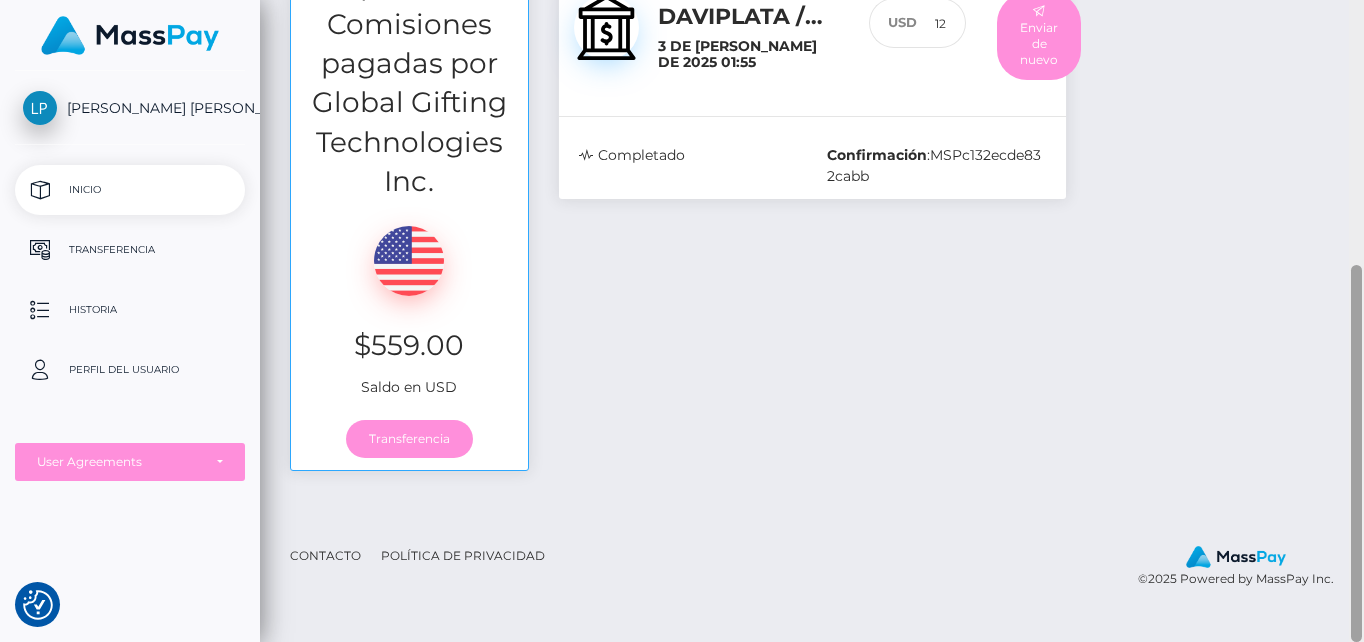 drag, startPoint x: 1358, startPoint y: 270, endPoint x: 1348, endPoint y: 429, distance: 159.31415 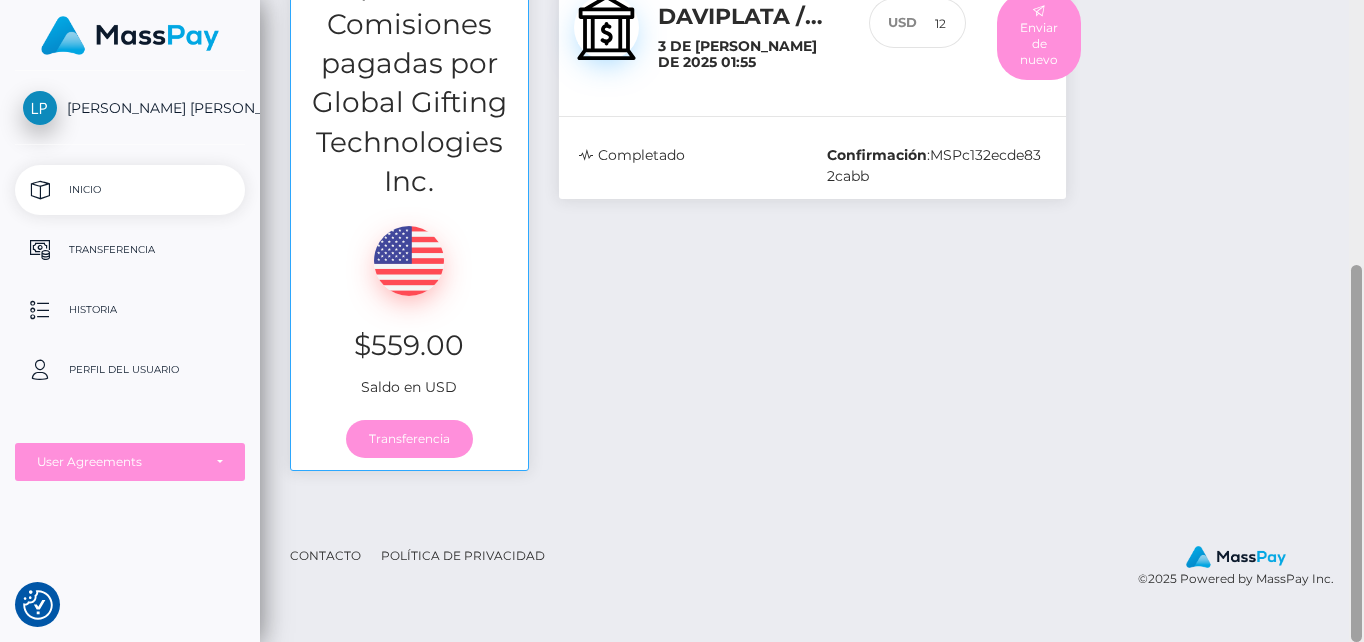 click on "We value your privacy We use cookies to enhance your browsing experience, serve personalised ads or content, and analyse our traffic. By clicking "Accept All", you consent to our use of cookies. Customise   Reject All   Accept All   Customise Consent Preferences   We use cookies to help you navigate efficiently and perform certain functions. You will find detailed information about all cookies under each consent category below. The cookies that are categorised as "Necessary" are stored on your browser as they are essential for enabling the basic functionalities of the site. ...  Show more Necessary Always Active Necessary cookies are required to enable the basic features of this site, such as providing secure log-in or adjusting your consent preferences. These cookies do not store any personally identifiable data. Cookie __cf_bm Duration 1 hour Description This cookie, set by Cloudflare, is used to support Cloudflare Bot Management.  Cookie _cfuvid Duration session Description Cookie __hssrc Duration lidc" at bounding box center (682, 321) 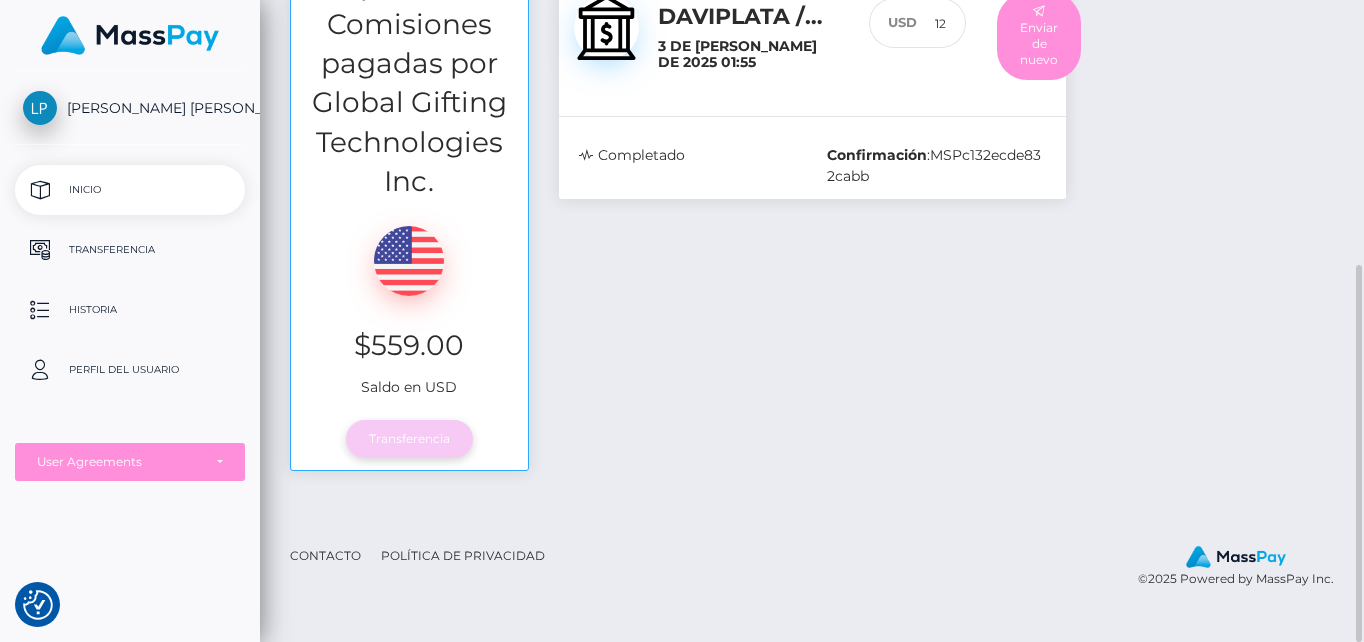 click on "Transferencia" at bounding box center [409, 439] 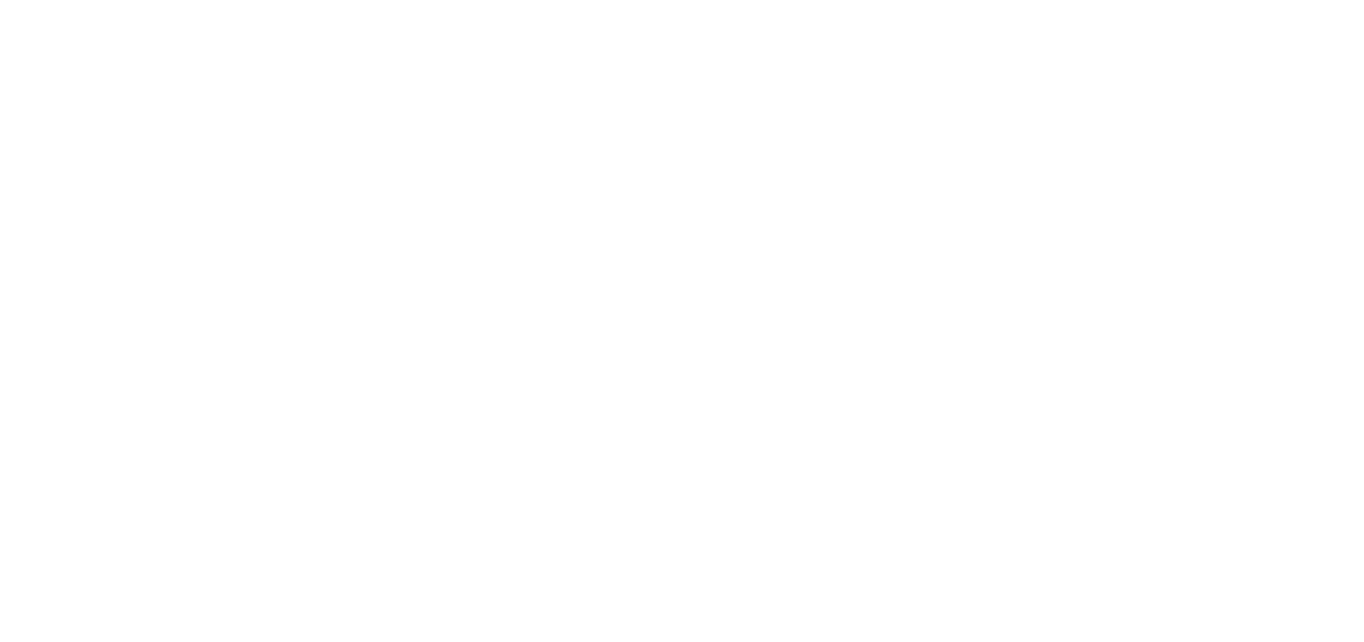 scroll, scrollTop: 0, scrollLeft: 0, axis: both 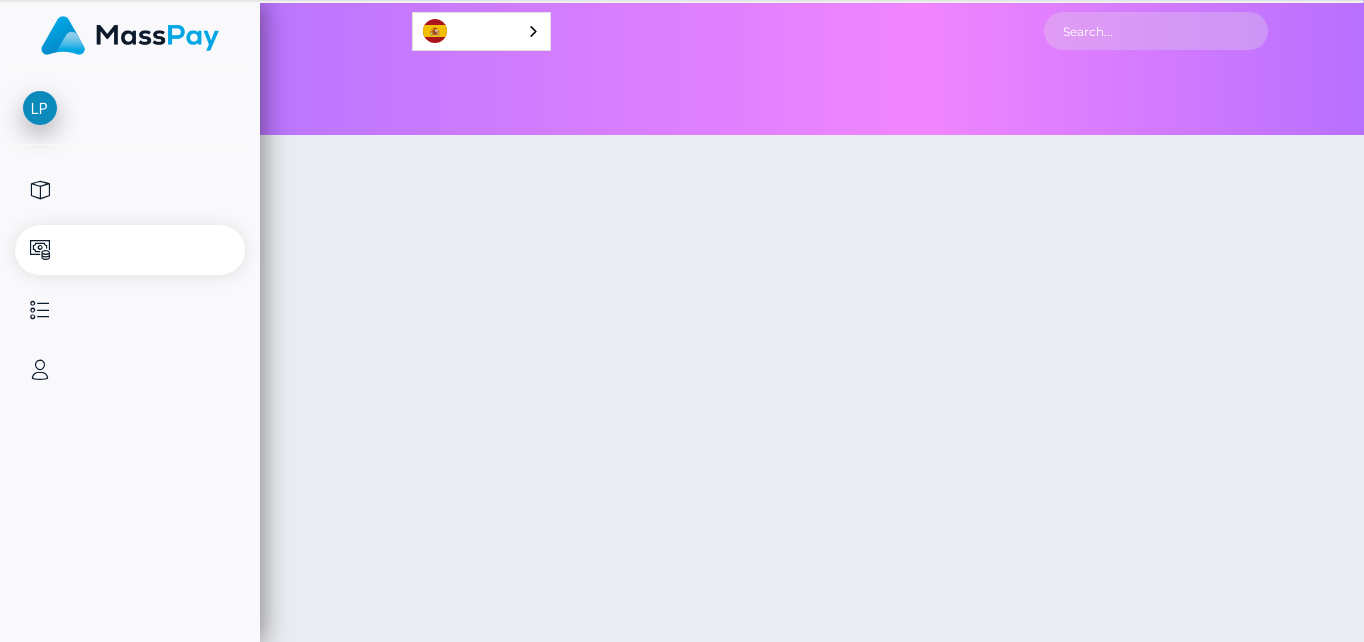 type on "559" 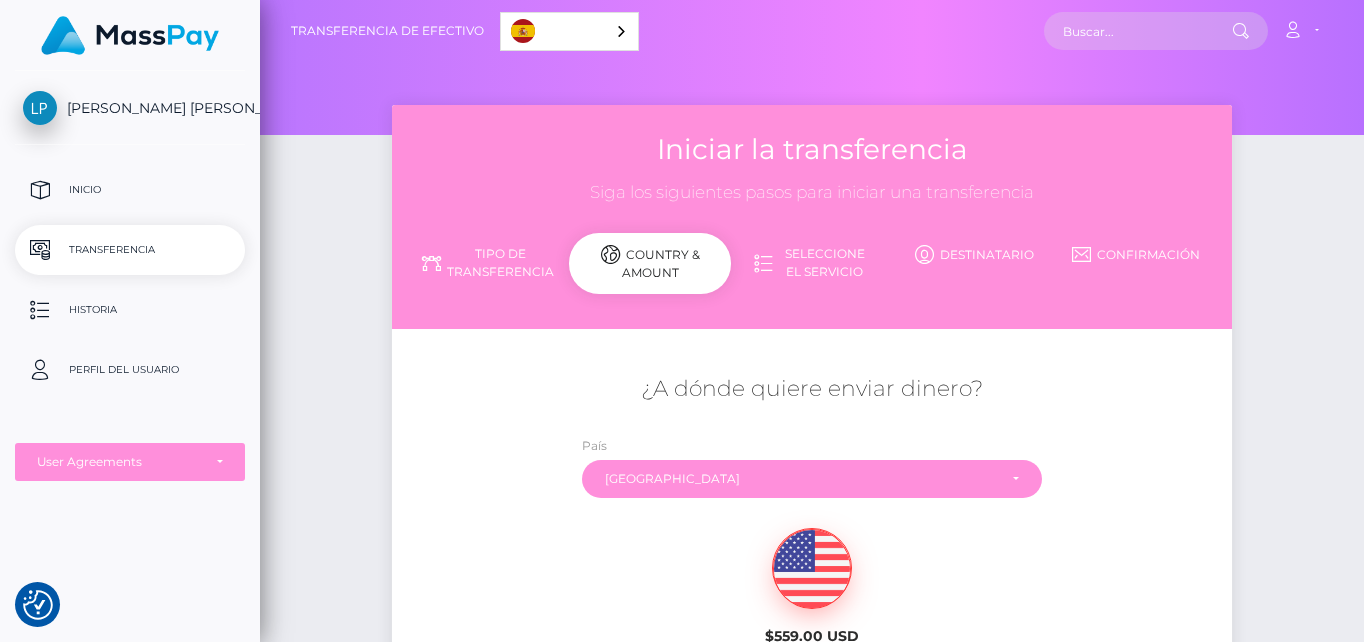 drag, startPoint x: 1363, startPoint y: 175, endPoint x: 1363, endPoint y: 296, distance: 121 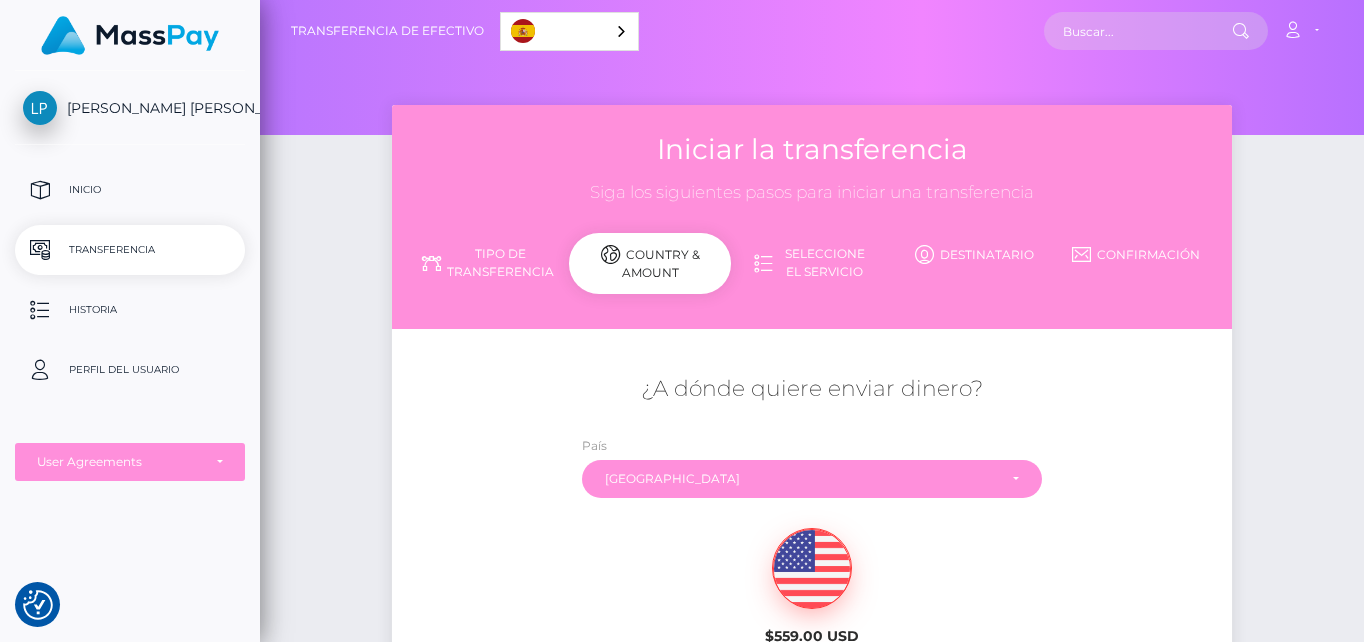 drag, startPoint x: 1363, startPoint y: 182, endPoint x: 1361, endPoint y: 641, distance: 459.00436 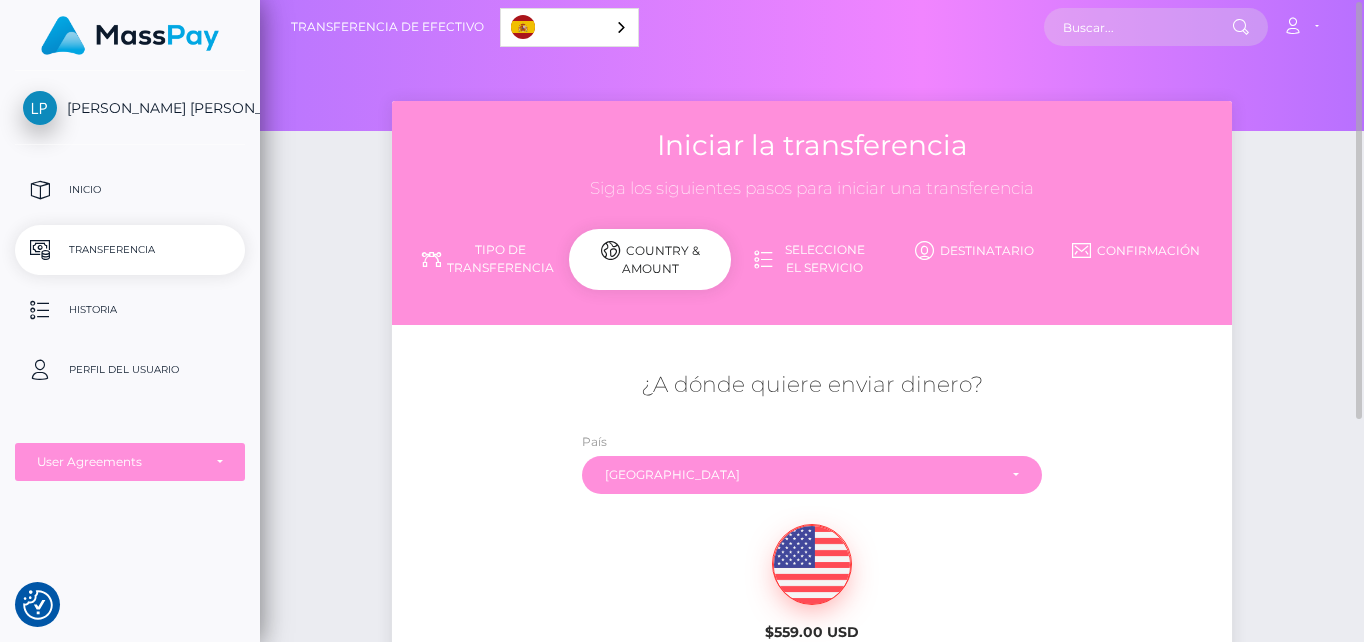 scroll, scrollTop: 6, scrollLeft: 0, axis: vertical 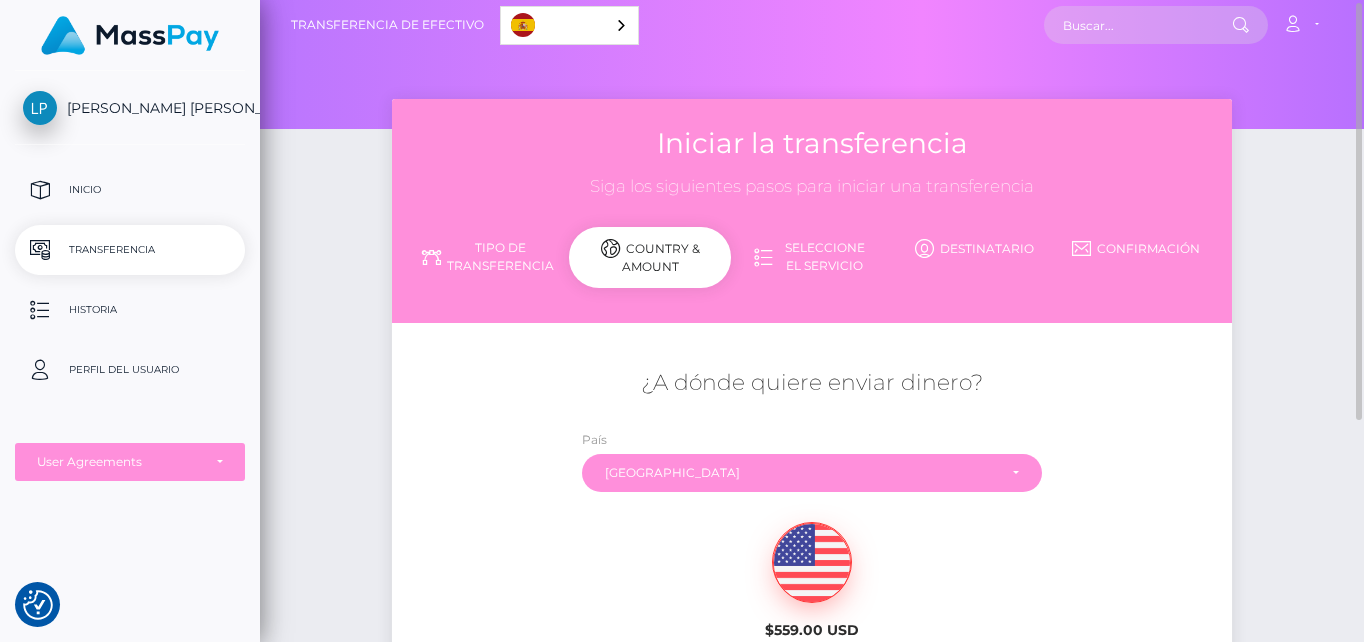 drag, startPoint x: 1270, startPoint y: 376, endPoint x: 1312, endPoint y: 490, distance: 121.49074 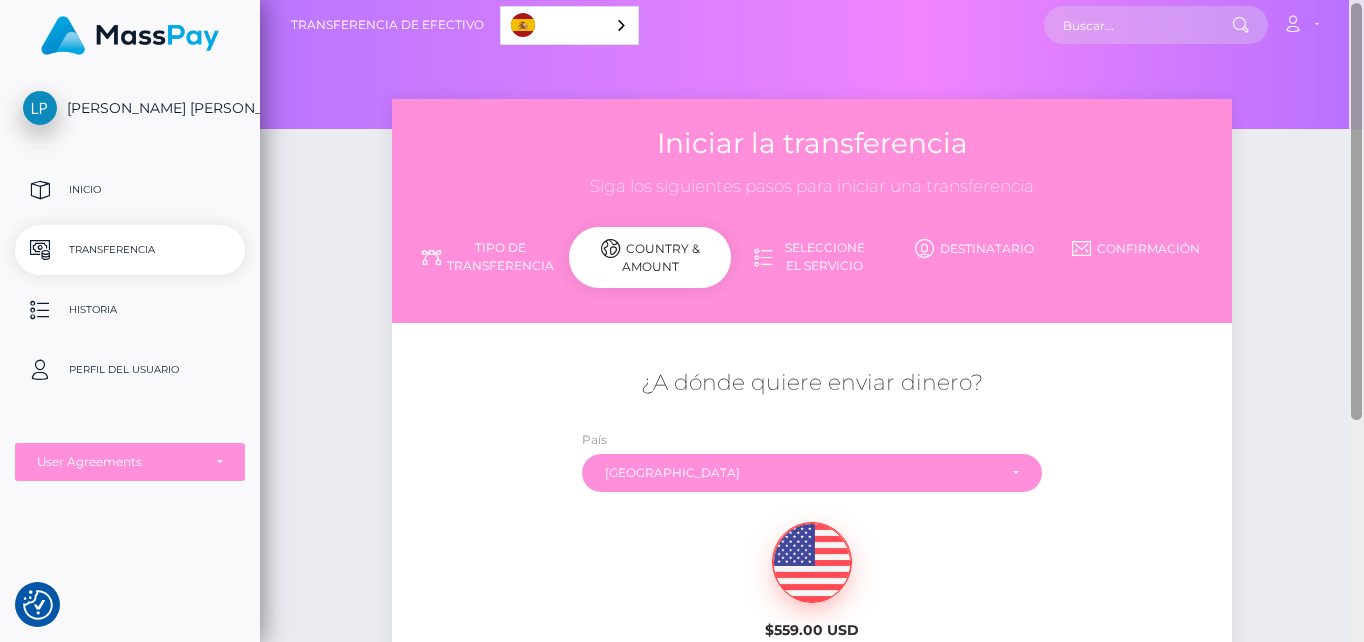 scroll, scrollTop: 345, scrollLeft: 0, axis: vertical 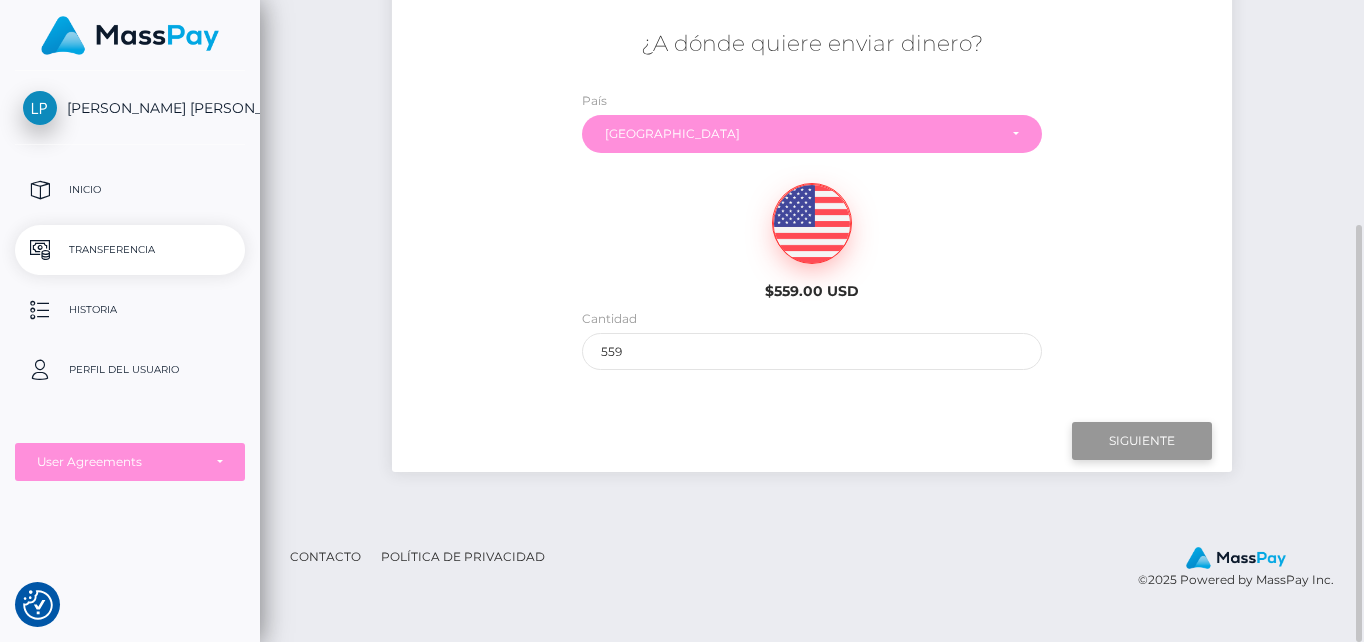 click on "Next" at bounding box center [1142, 441] 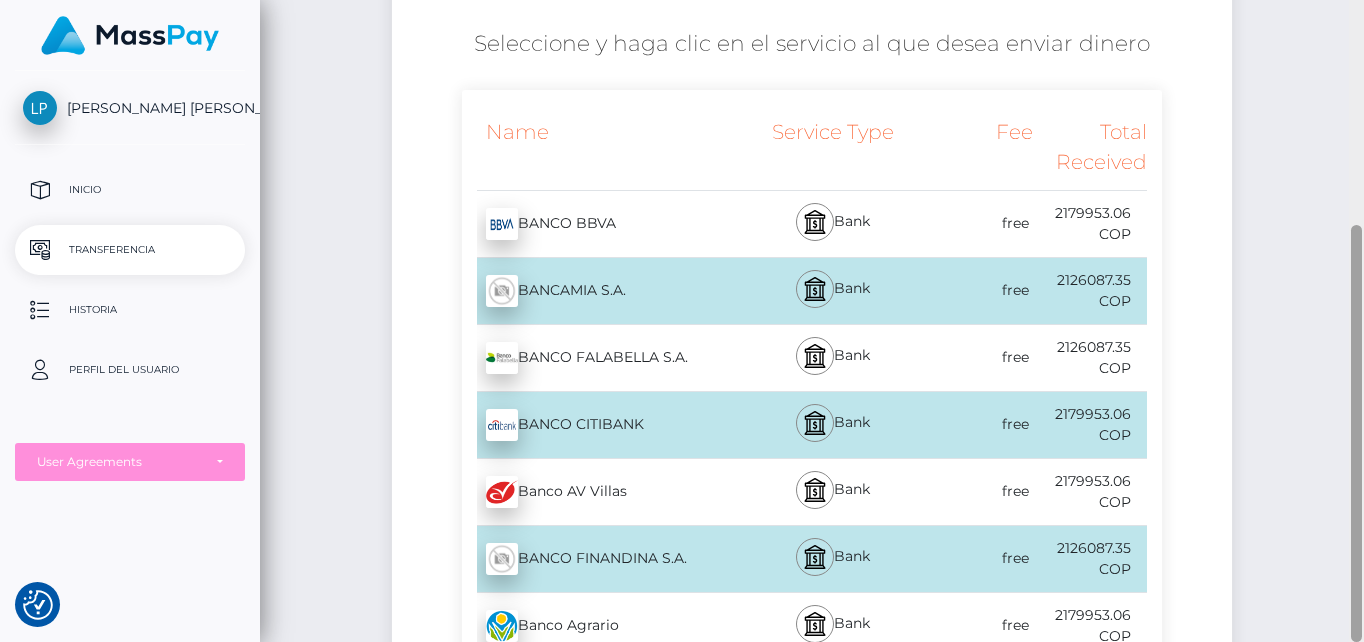 scroll, scrollTop: 987, scrollLeft: 0, axis: vertical 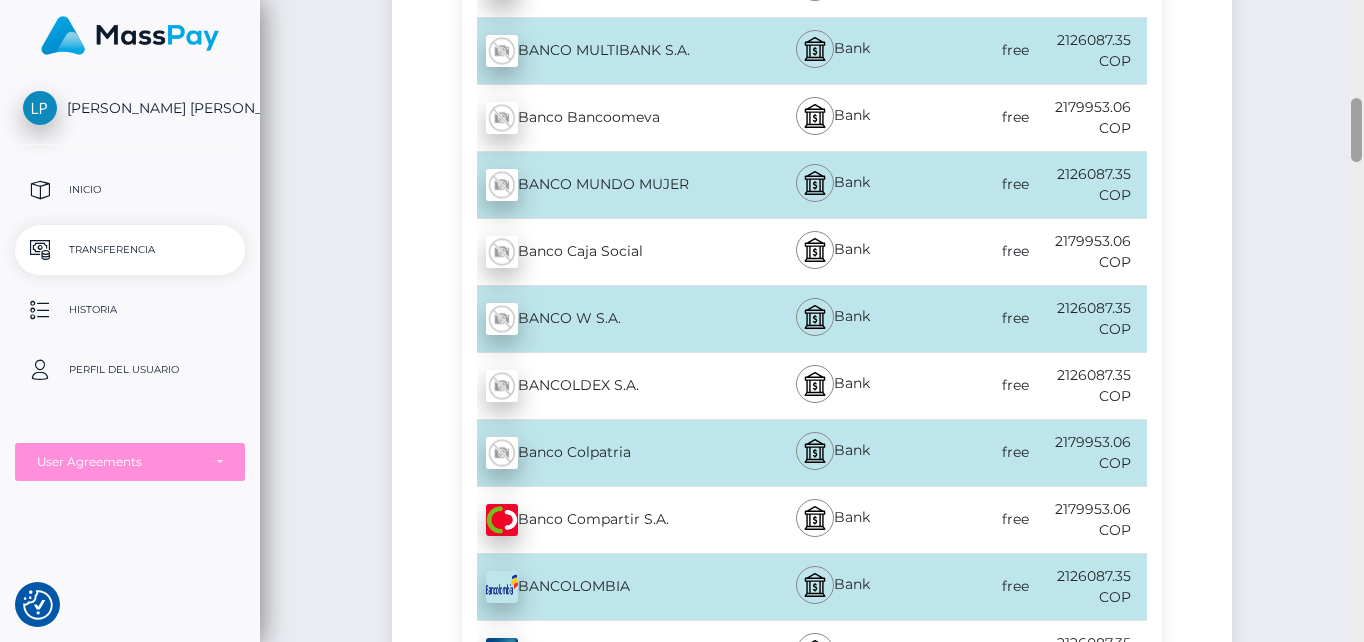 drag, startPoint x: 1363, startPoint y: 293, endPoint x: 1363, endPoint y: 329, distance: 36 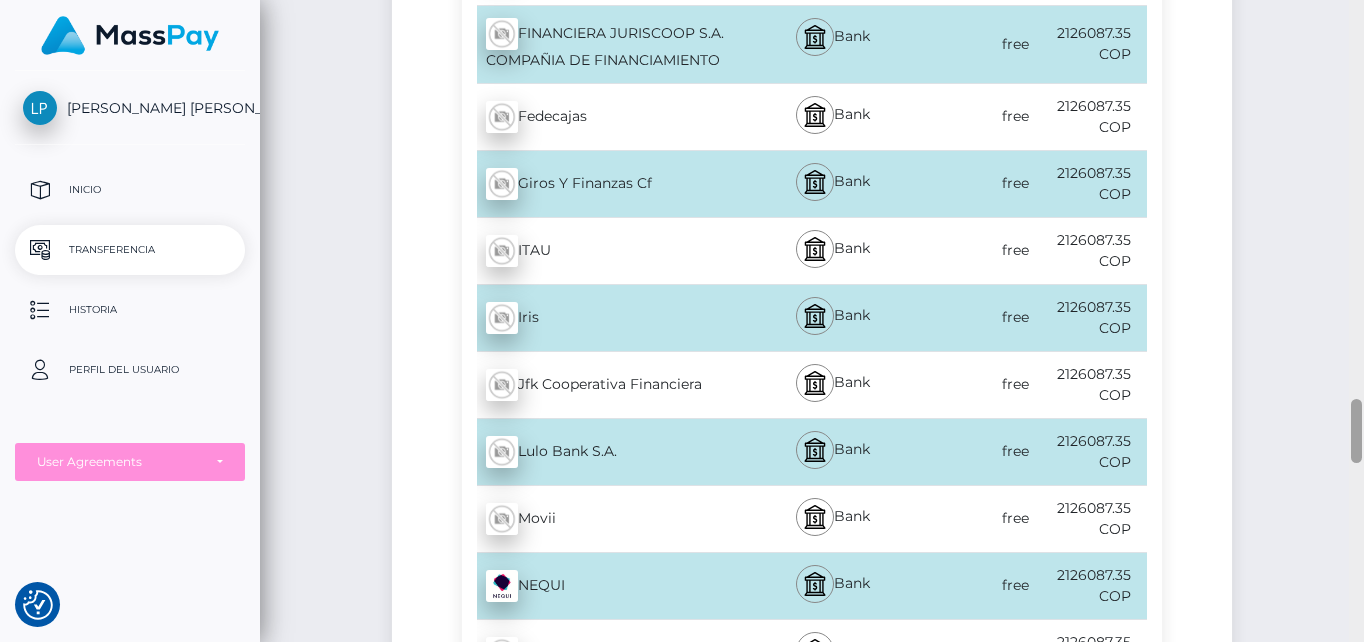 scroll, scrollTop: 4012, scrollLeft: 0, axis: vertical 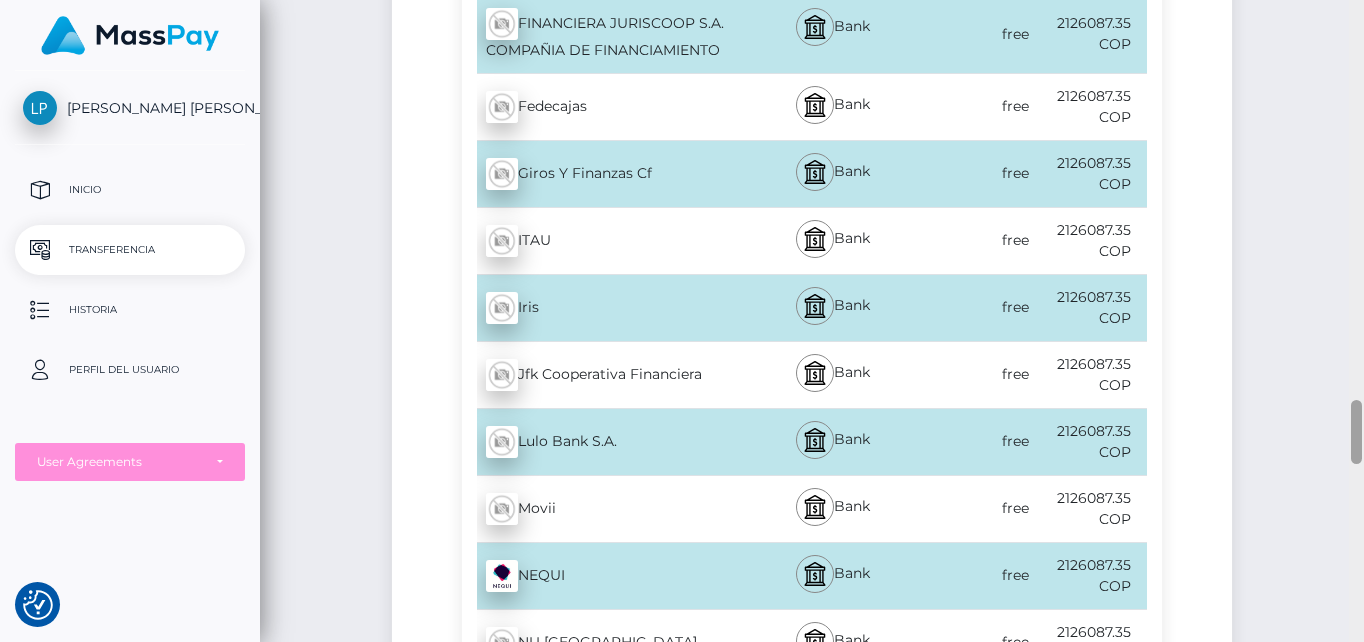 drag, startPoint x: 1361, startPoint y: 136, endPoint x: 1295, endPoint y: 438, distance: 309.1278 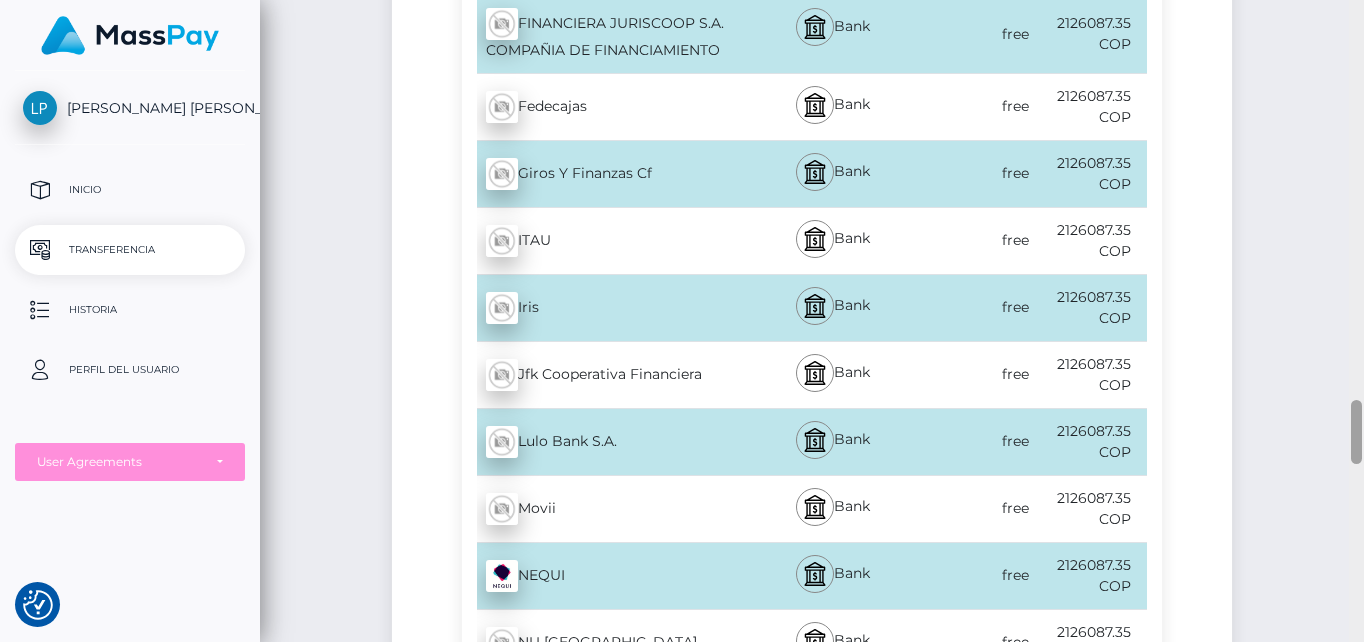 click on "Transferencia de efectivo
Español English 中文 (简体) Português (Brasil)
Cuenta" at bounding box center (812, 321) 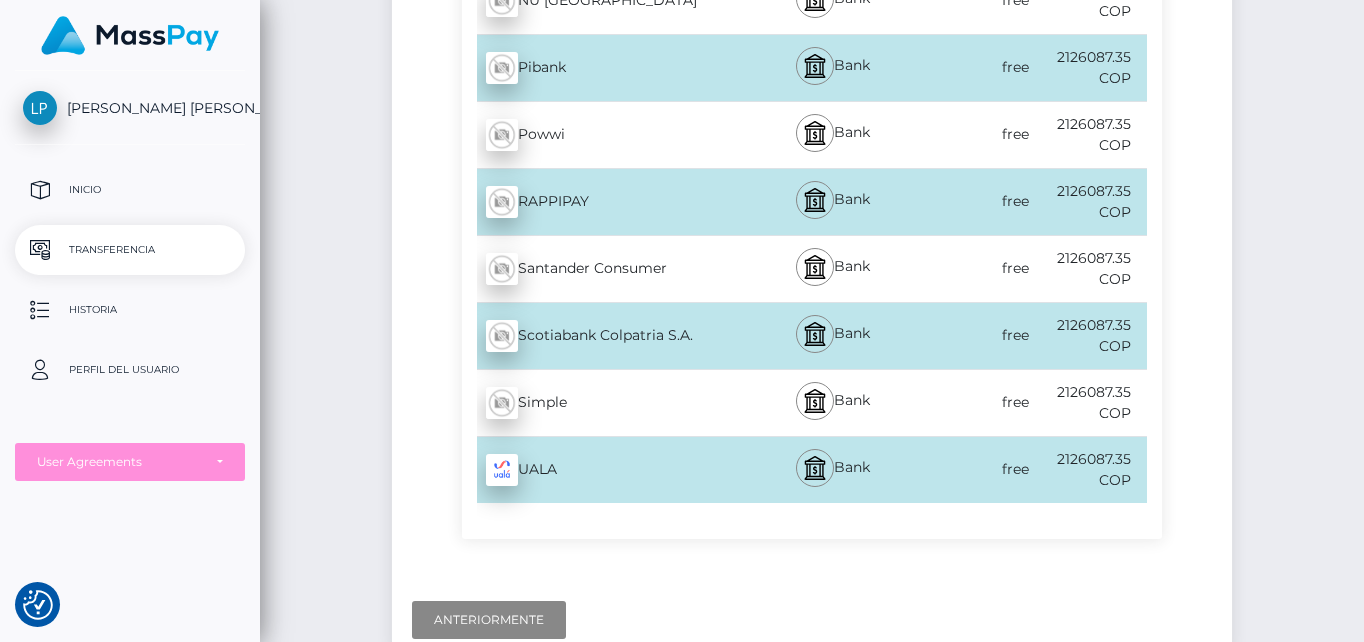 scroll, scrollTop: 4012, scrollLeft: 0, axis: vertical 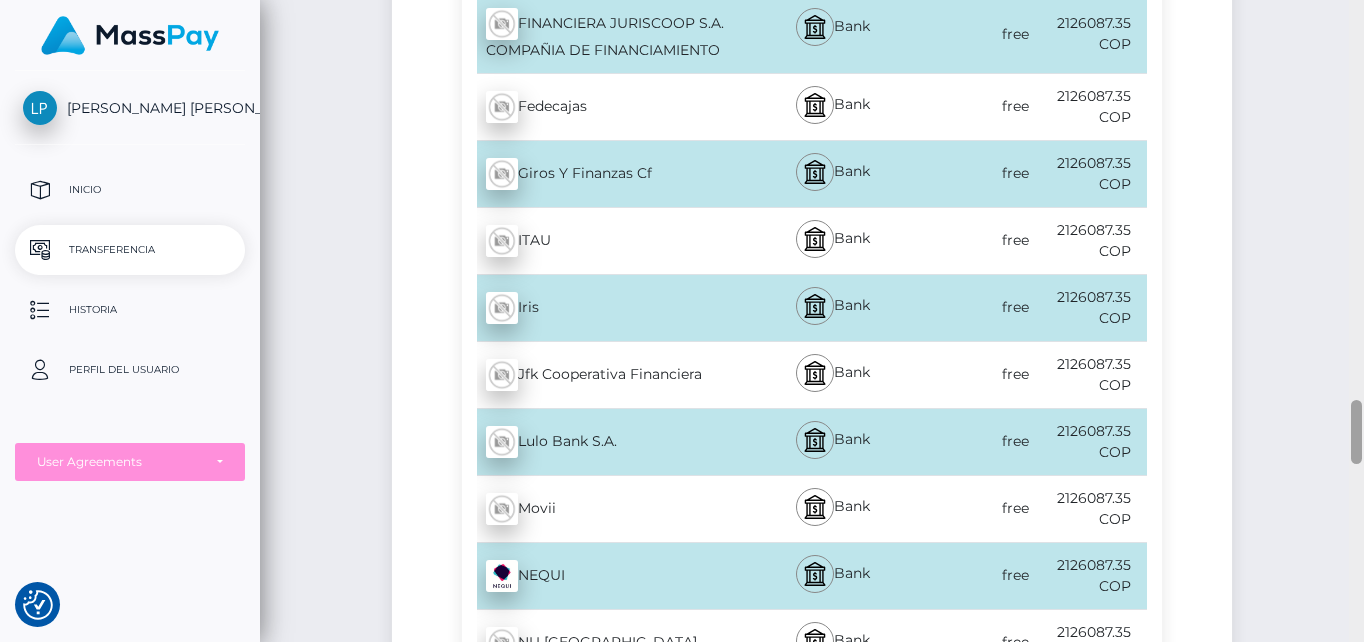 drag, startPoint x: 1363, startPoint y: 418, endPoint x: 1363, endPoint y: 455, distance: 37 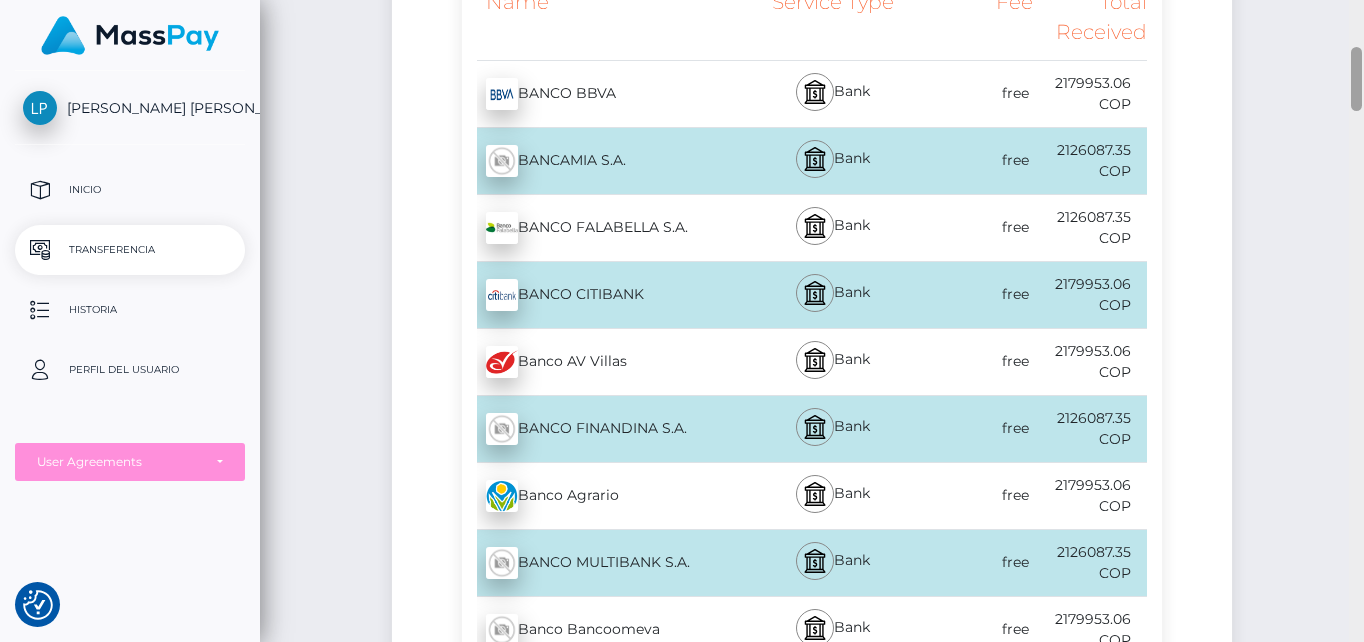scroll, scrollTop: 535, scrollLeft: 0, axis: vertical 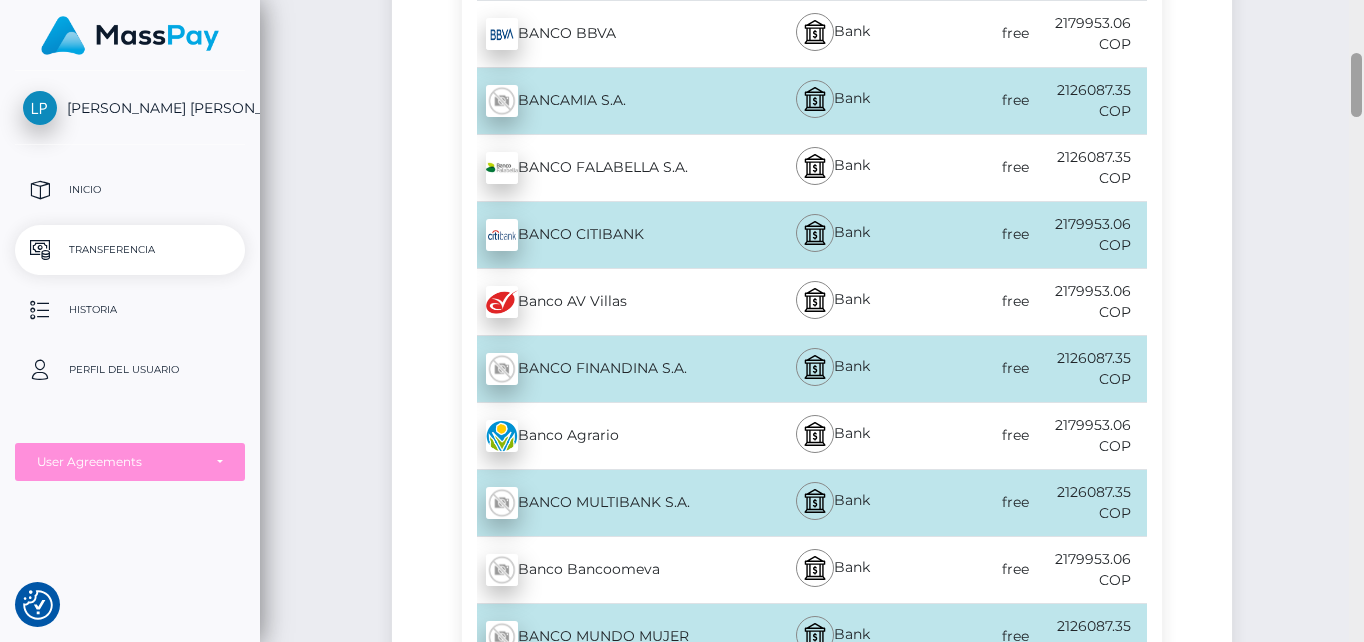 drag, startPoint x: 1356, startPoint y: 436, endPoint x: 1352, endPoint y: 89, distance: 347.02304 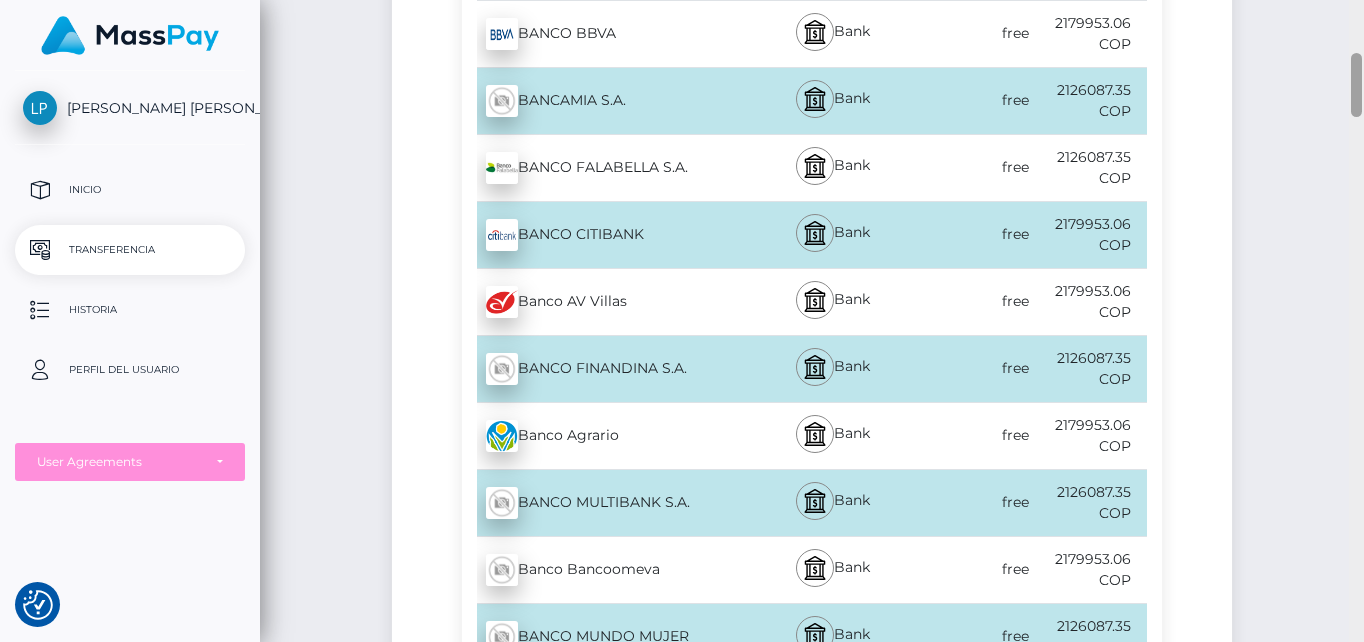 click at bounding box center (1356, 85) 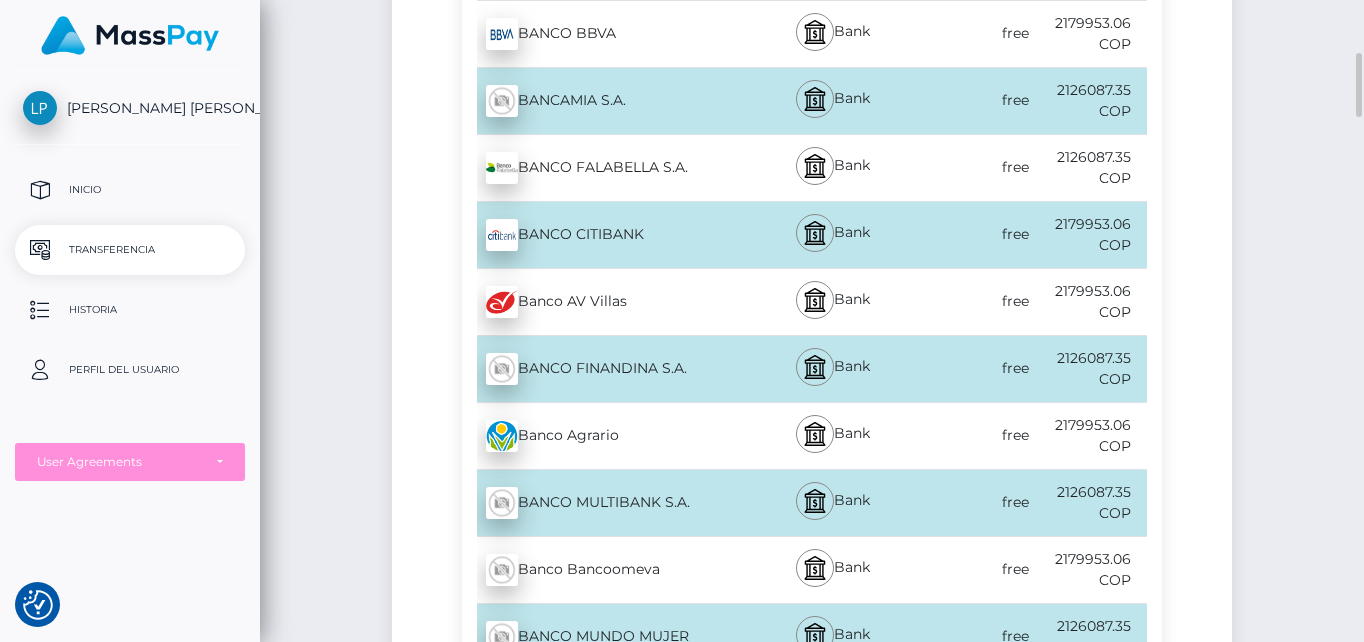 scroll, scrollTop: 534, scrollLeft: 0, axis: vertical 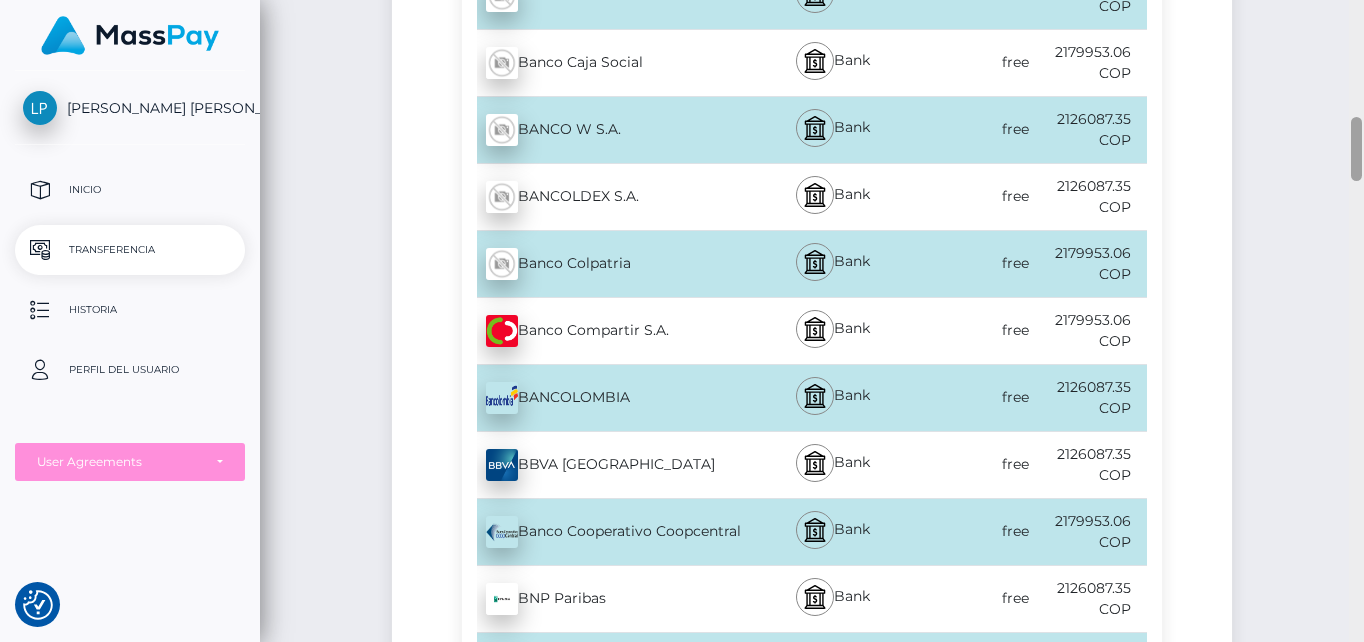 click at bounding box center (1356, 321) 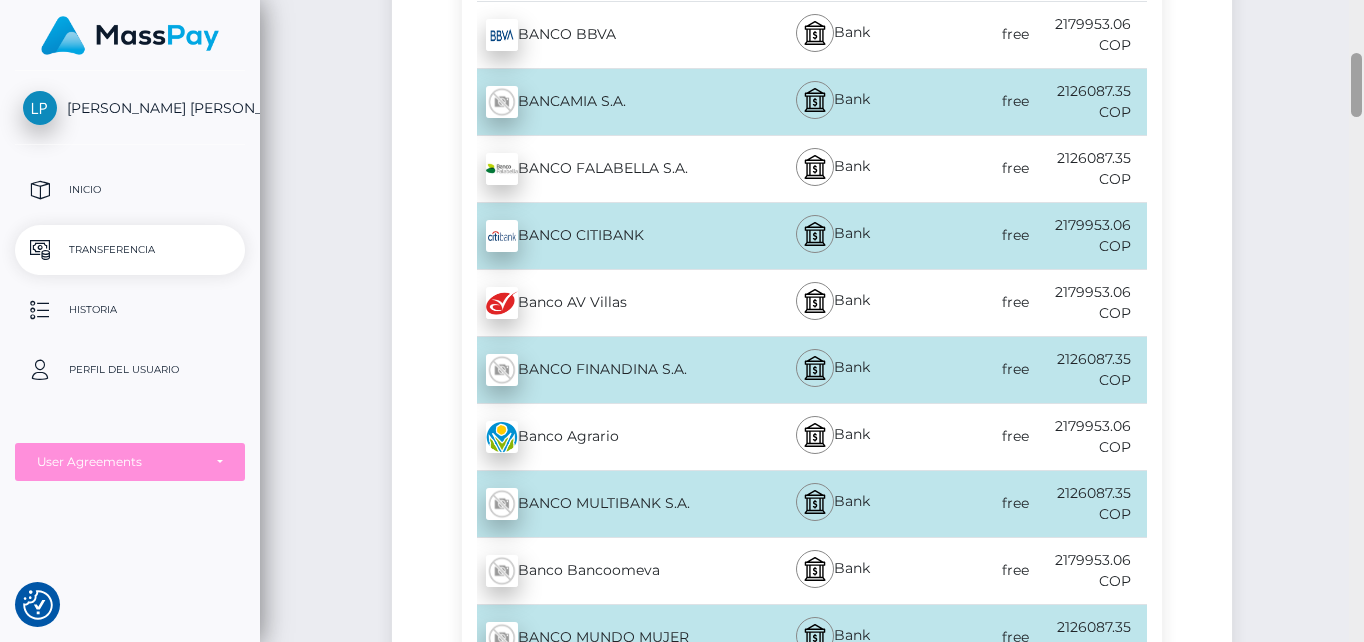 click at bounding box center [1356, 321] 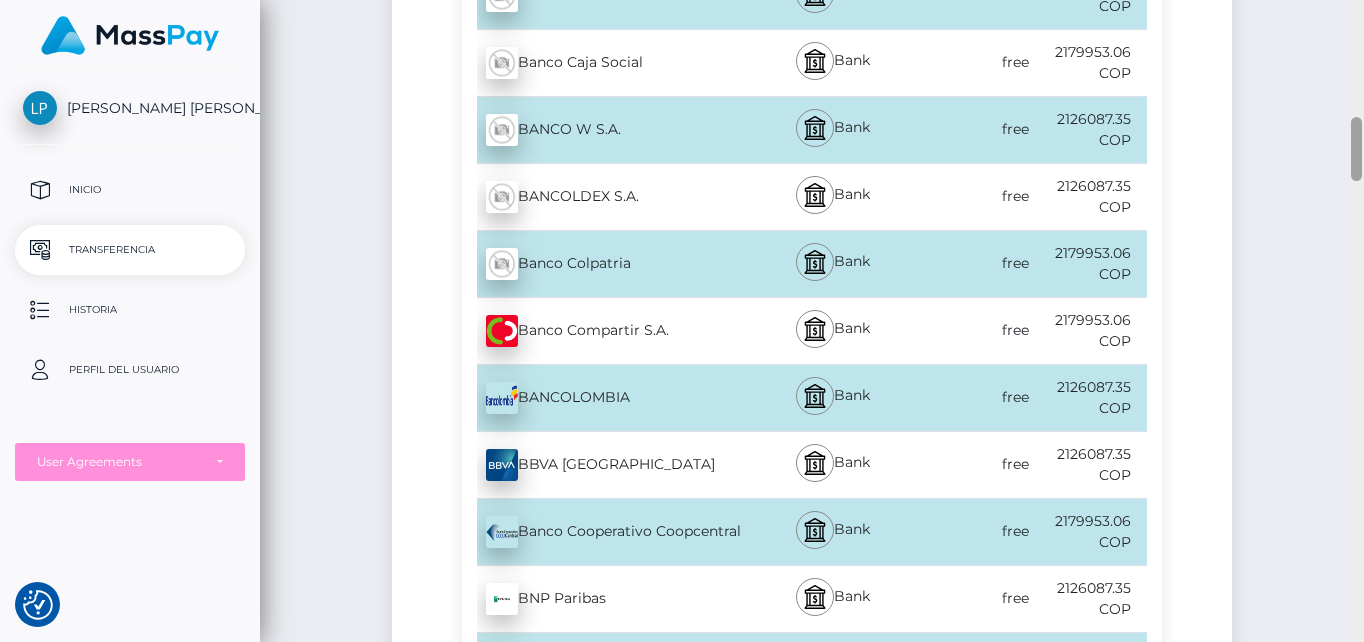 click at bounding box center [1356, 321] 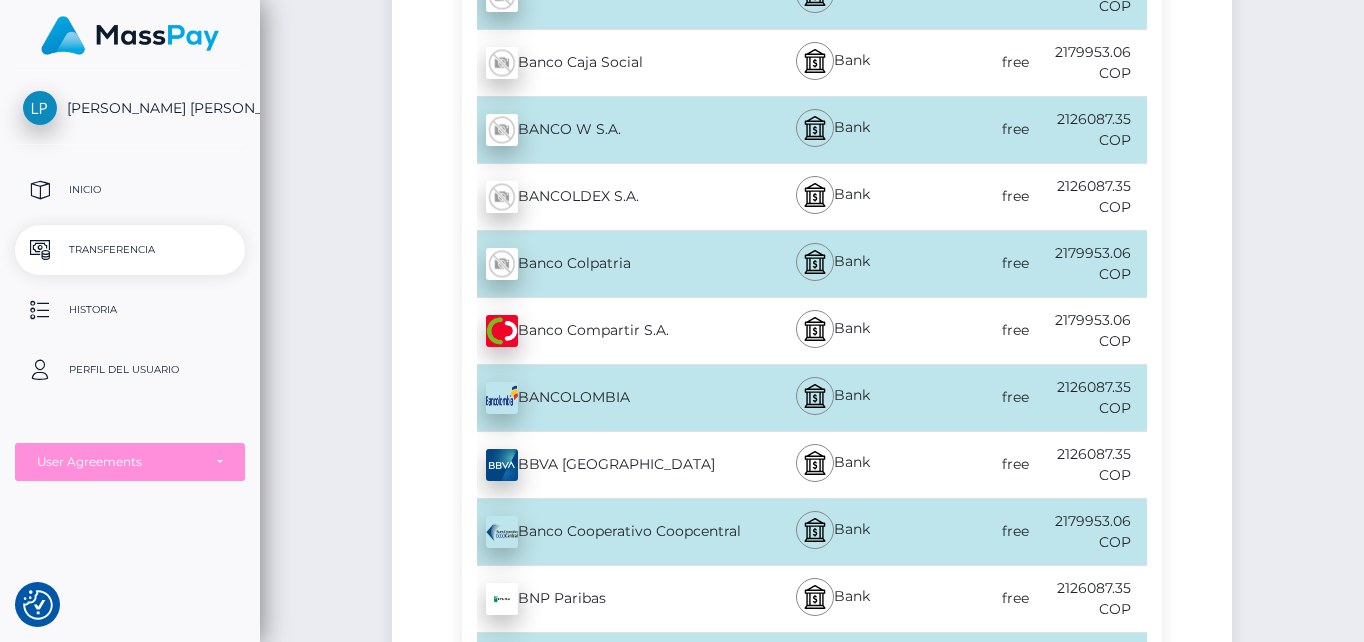 scroll, scrollTop: 534, scrollLeft: 0, axis: vertical 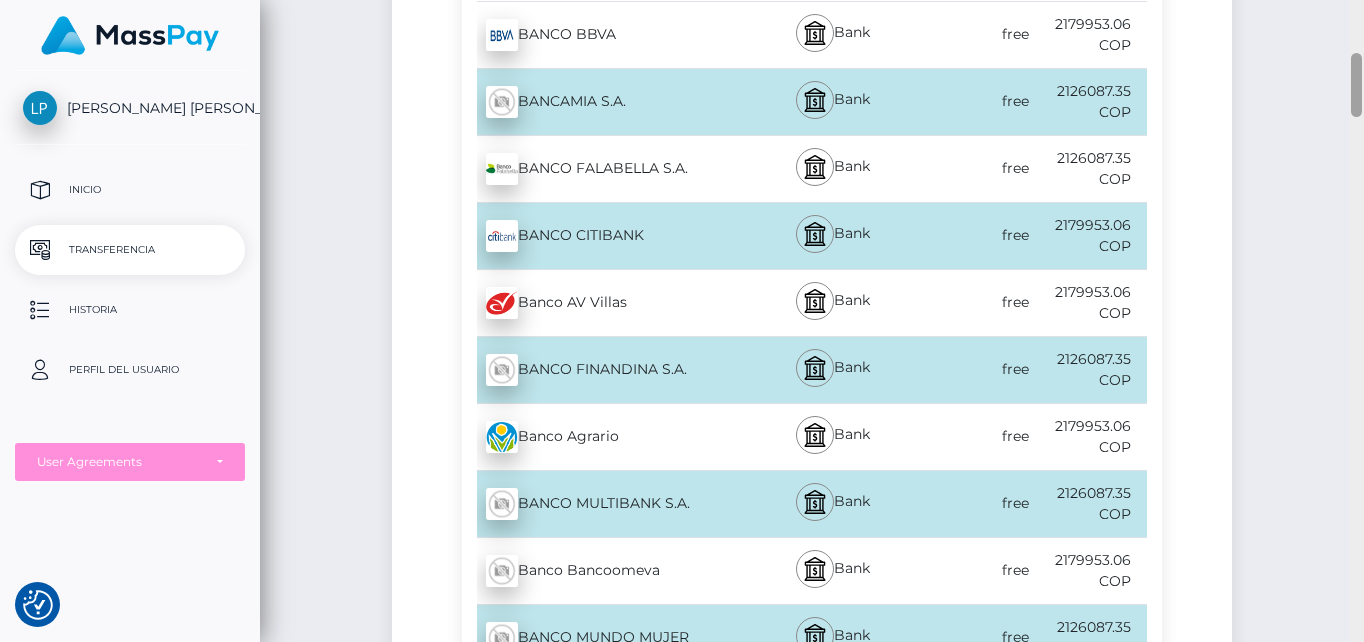 drag, startPoint x: 1363, startPoint y: 93, endPoint x: 1360, endPoint y: 191, distance: 98.045906 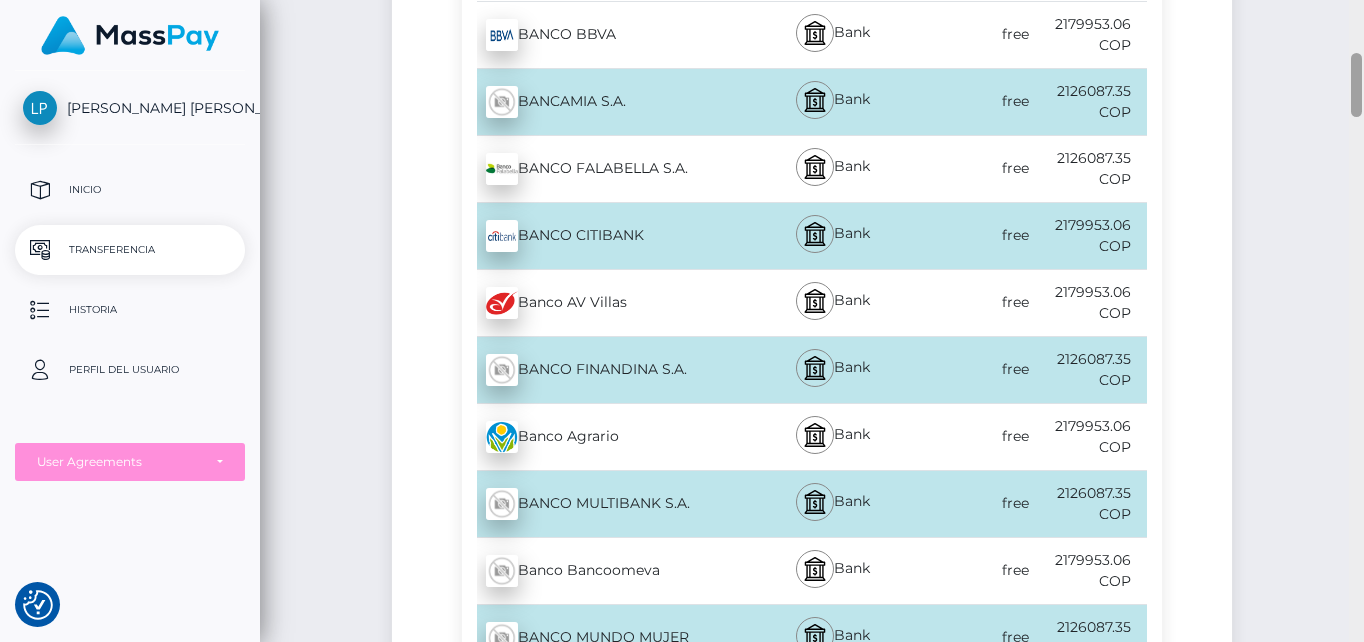 click at bounding box center (1356, 321) 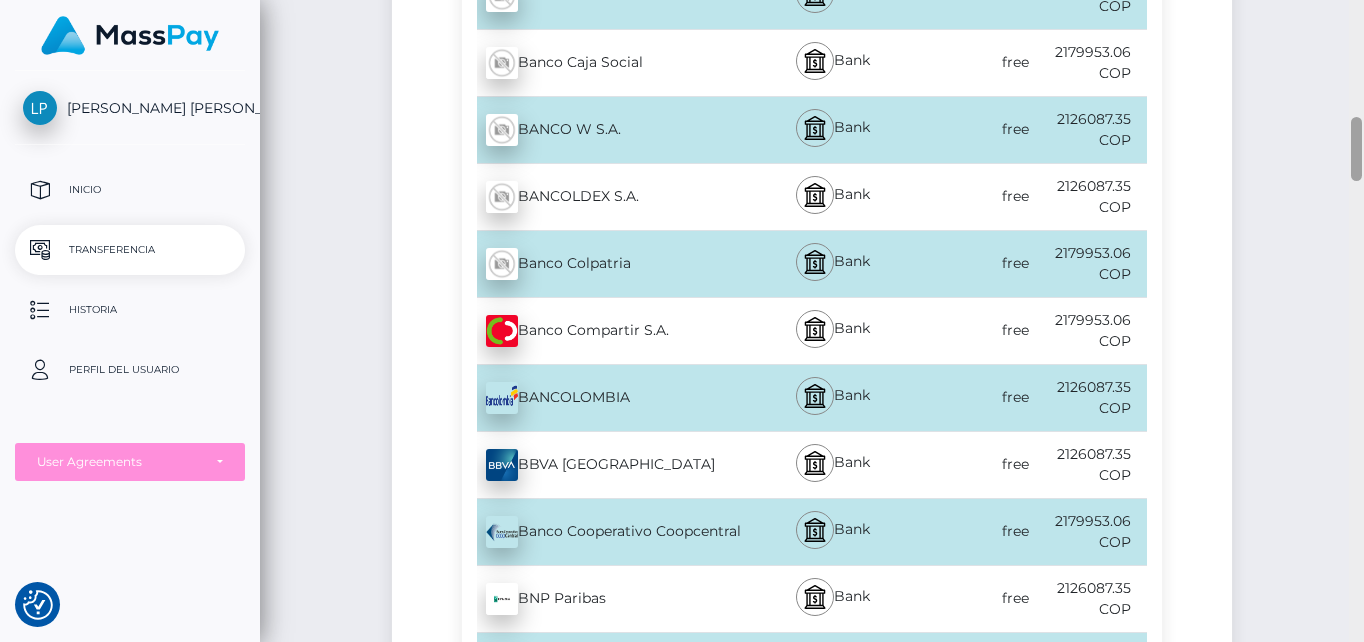 click at bounding box center [1356, 321] 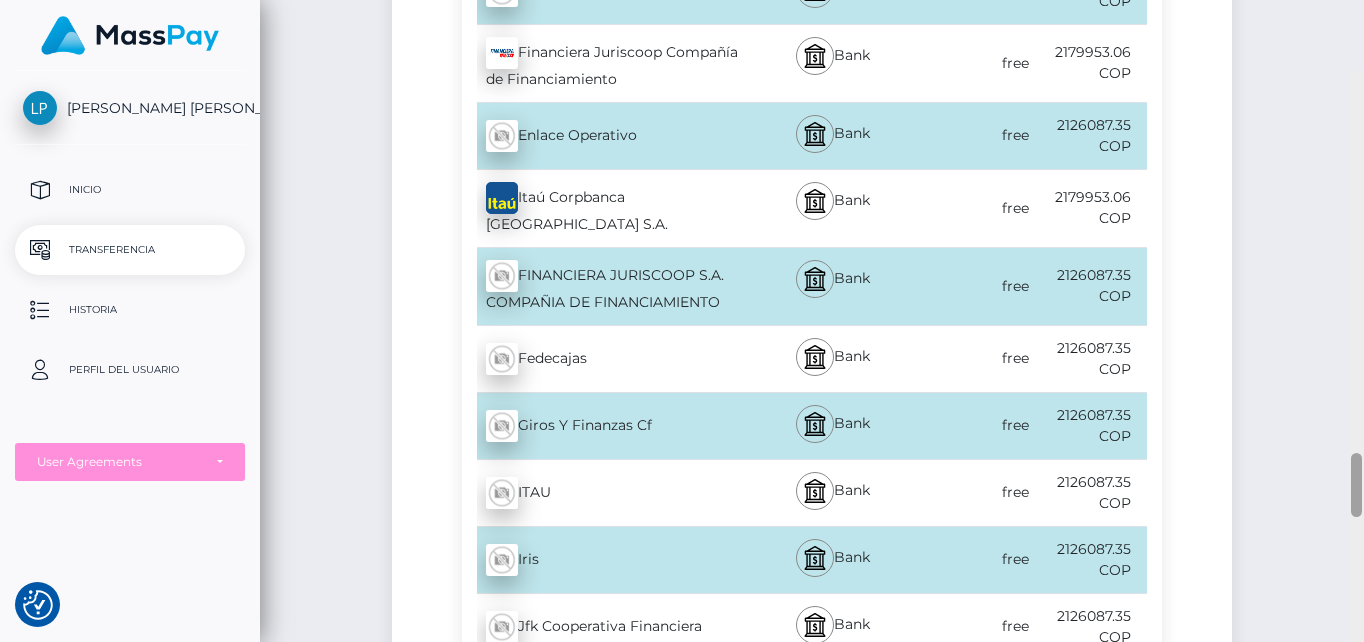 scroll, scrollTop: 3831, scrollLeft: 0, axis: vertical 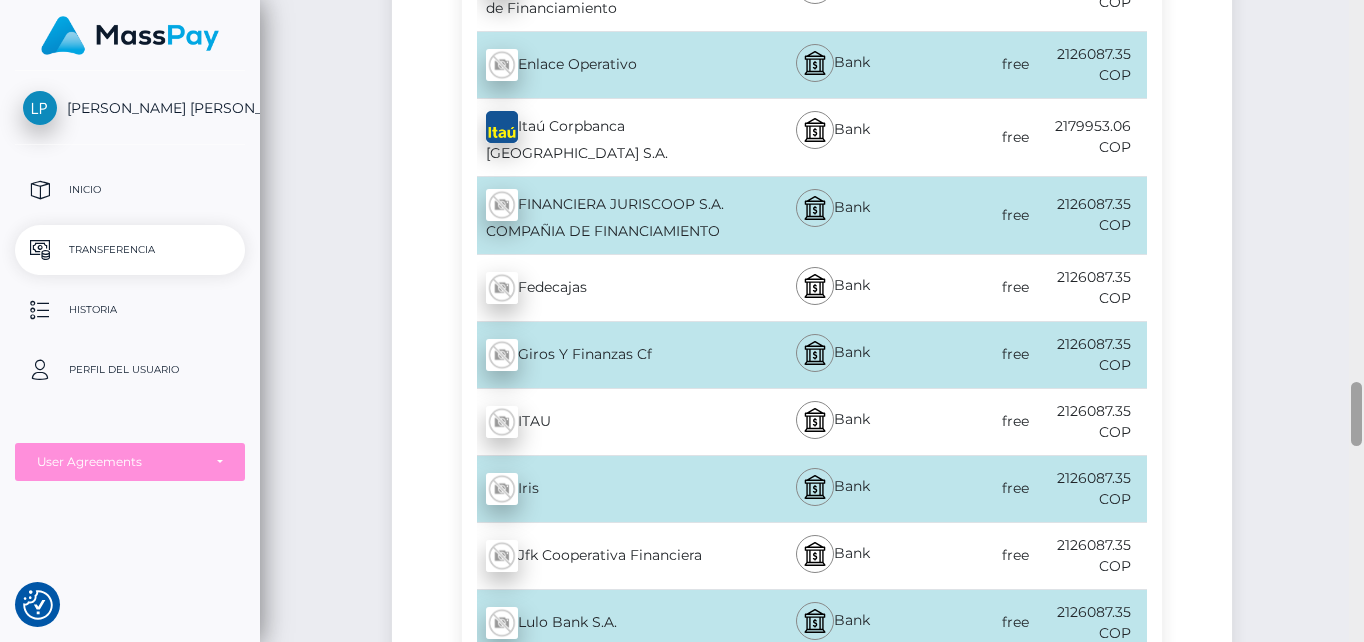 drag, startPoint x: 1359, startPoint y: 148, endPoint x: 1316, endPoint y: 413, distance: 268.466 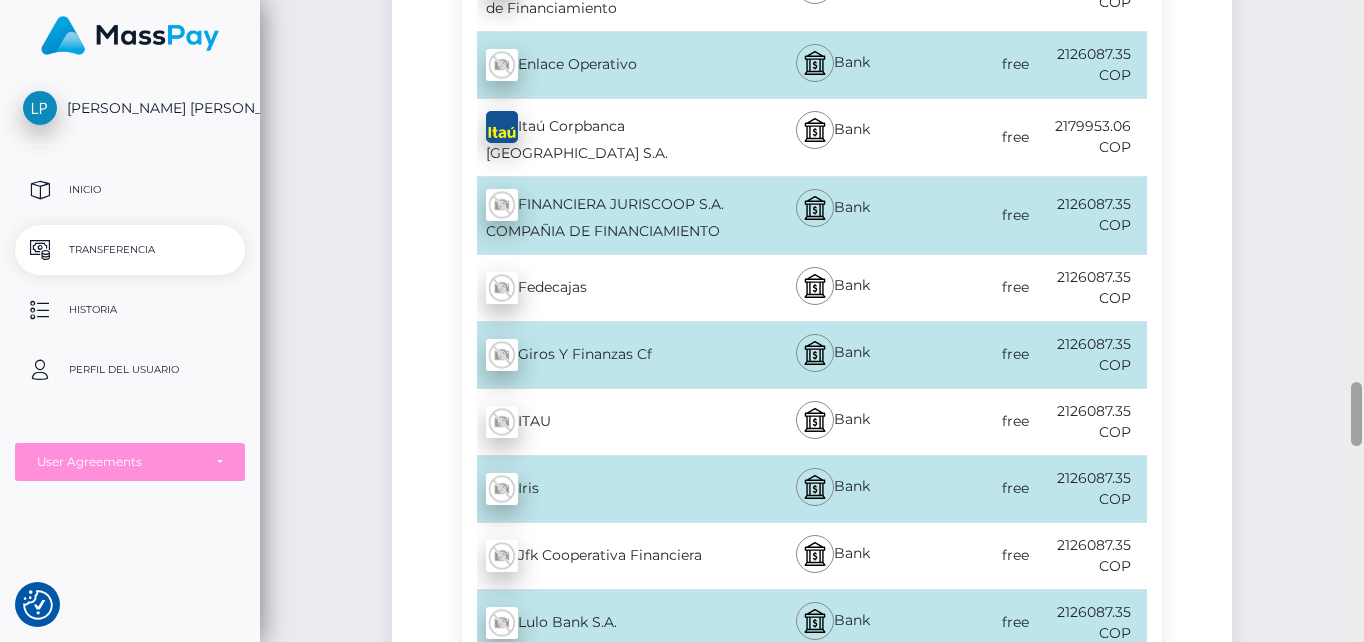 click on "Transferencia de efectivo
Español English 中文 (简体) Português (Brasil)
Cuenta" at bounding box center [812, 321] 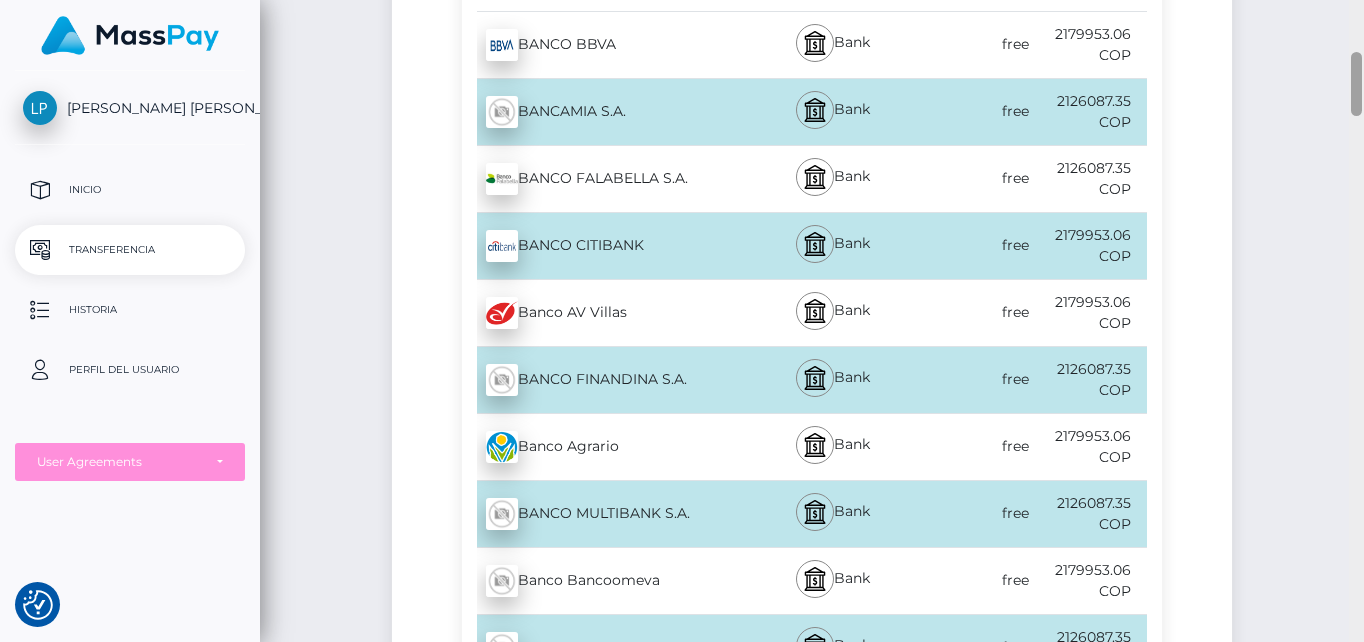 scroll, scrollTop: 0, scrollLeft: 0, axis: both 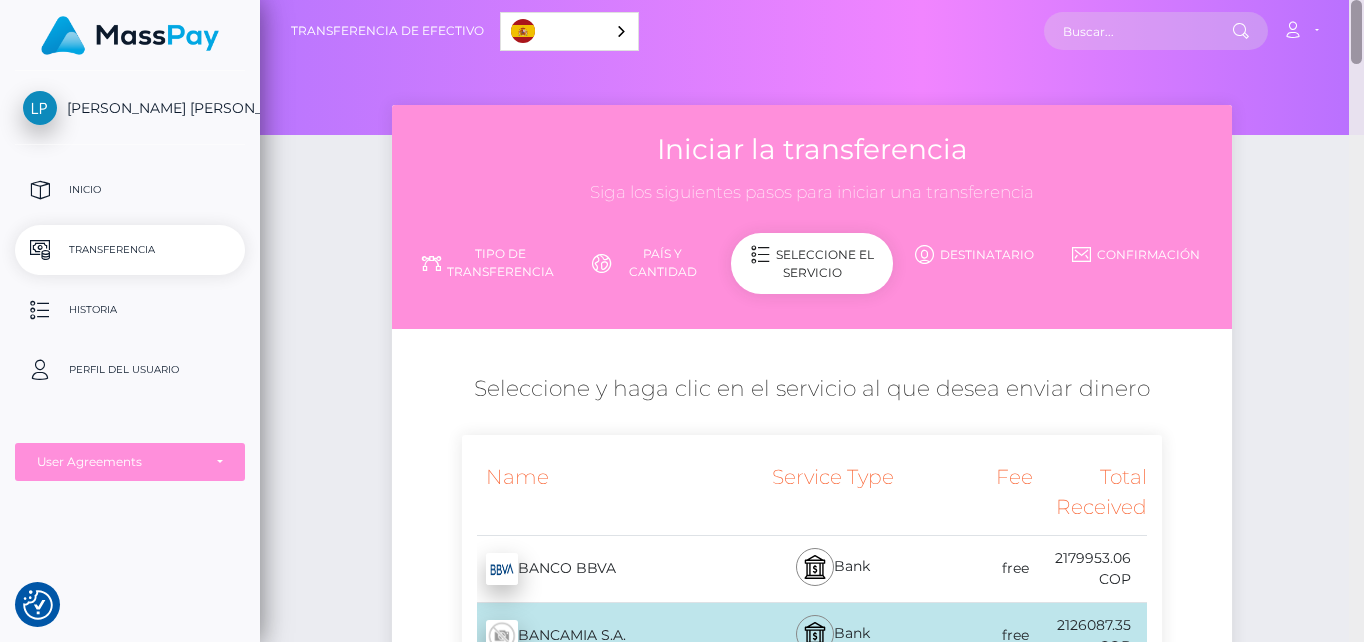 drag, startPoint x: 1364, startPoint y: 401, endPoint x: 1348, endPoint y: -3, distance: 404.3167 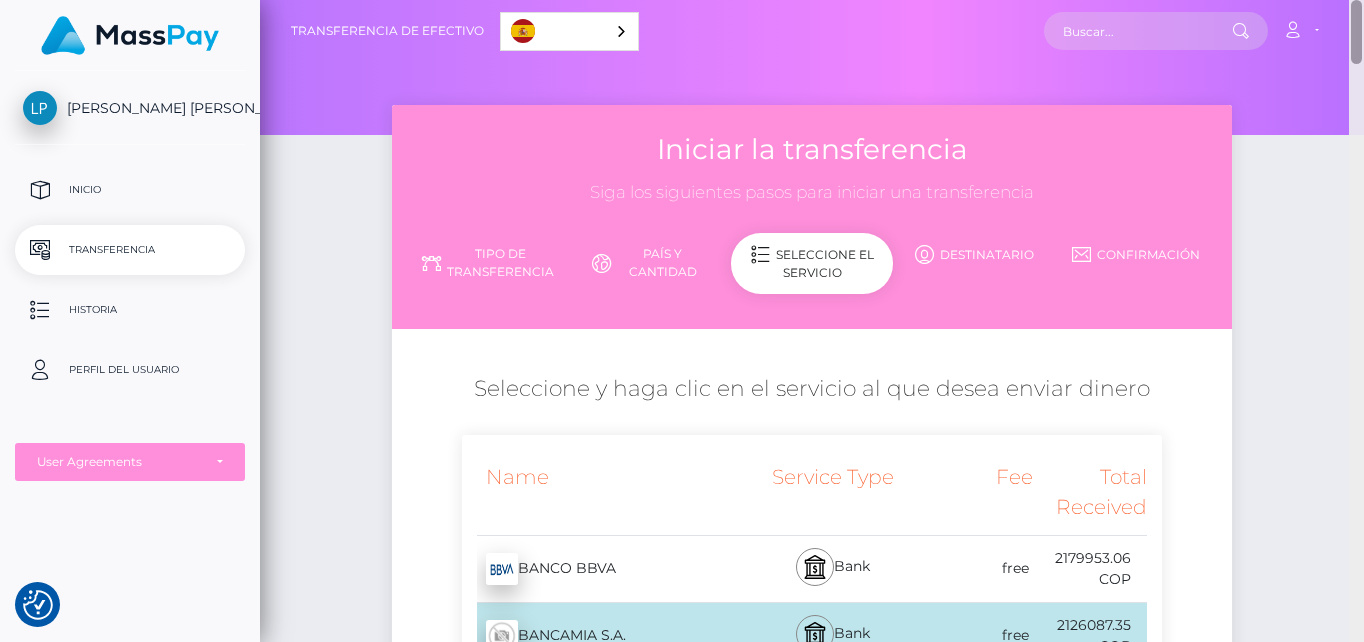 click on "We value your privacy We use cookies to enhance your browsing experience, serve personalised ads or content, and analyse our traffic. By clicking "Accept All", you consent to our use of cookies. Customise   Reject All   Accept All   Customise Consent Preferences   We use cookies to help you navigate efficiently and perform certain functions. You will find detailed information about all cookies under each consent category below. The cookies that are categorised as "Necessary" are stored on your browser as they are essential for enabling the basic functionalities of the site. ...  Show more Necessary Always Active Necessary cookies are required to enable the basic features of this site, such as providing secure log-in or adjusting your consent preferences. These cookies do not store any personally identifiable data. Cookie __cf_bm Duration 1 hour Description This cookie, set by Cloudflare, is used to support Cloudflare Bot Management.  Cookie _cfuvid Duration session Description Cookie __hssrc Duration lidc" at bounding box center (682, 321) 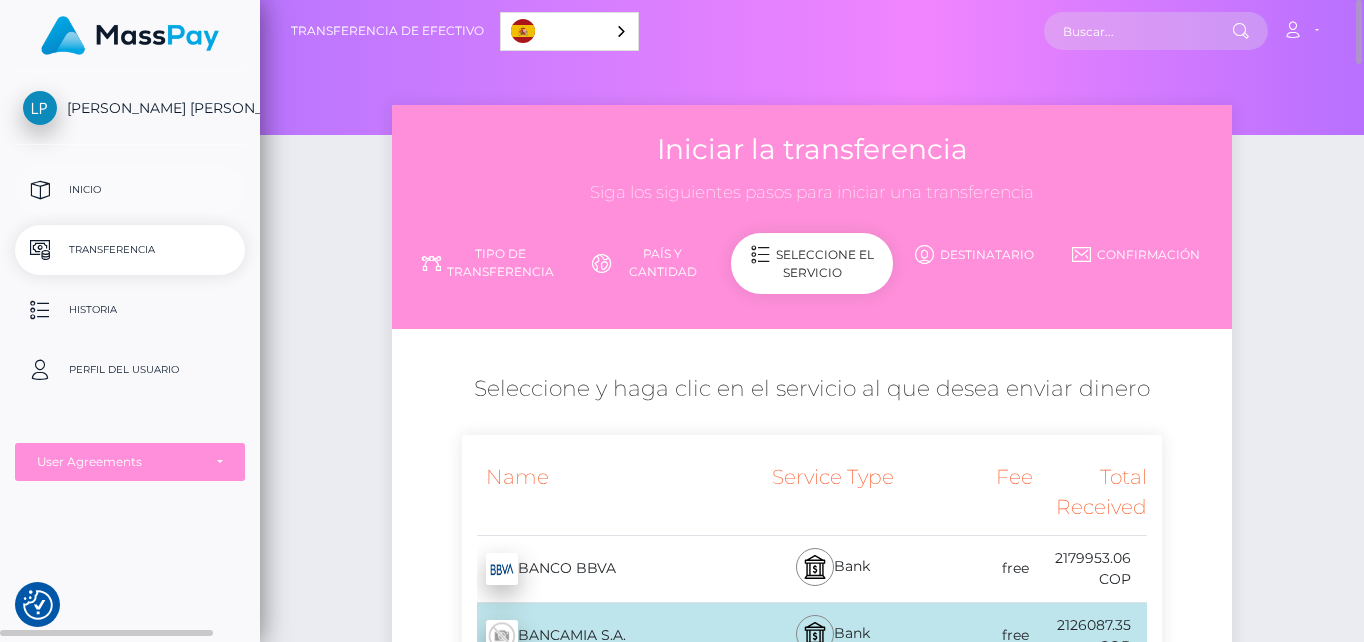 click on "Inicio" at bounding box center (130, 190) 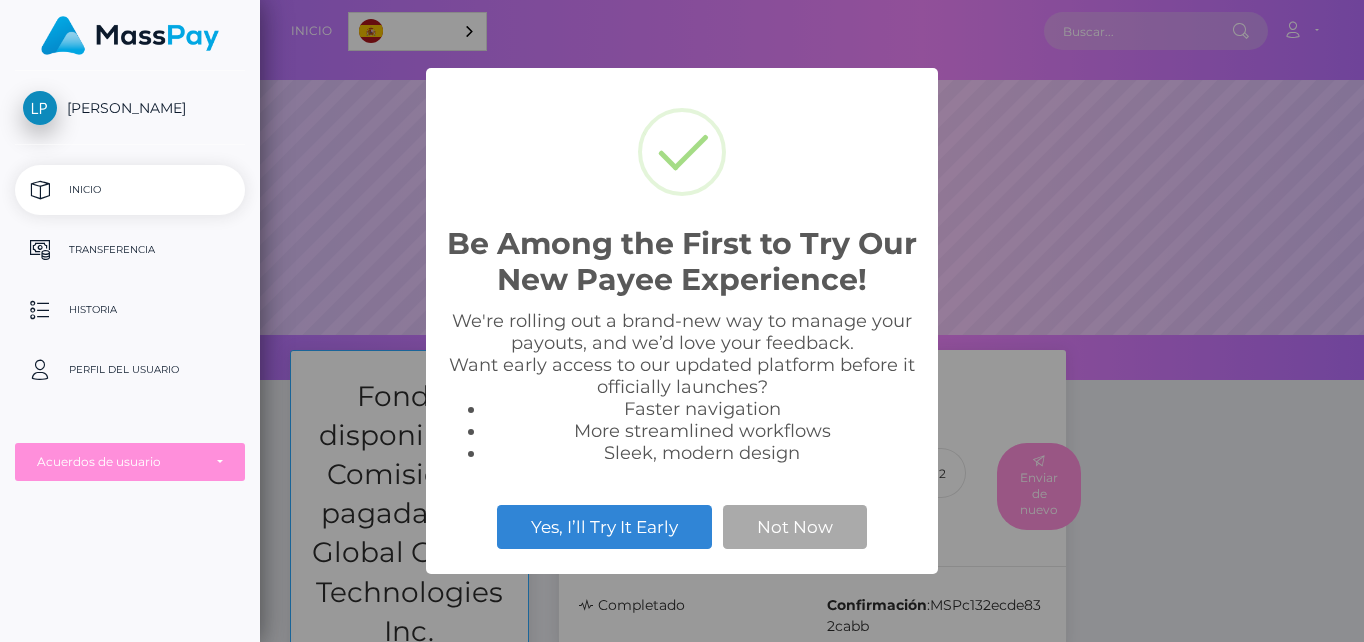 scroll, scrollTop: 0, scrollLeft: 0, axis: both 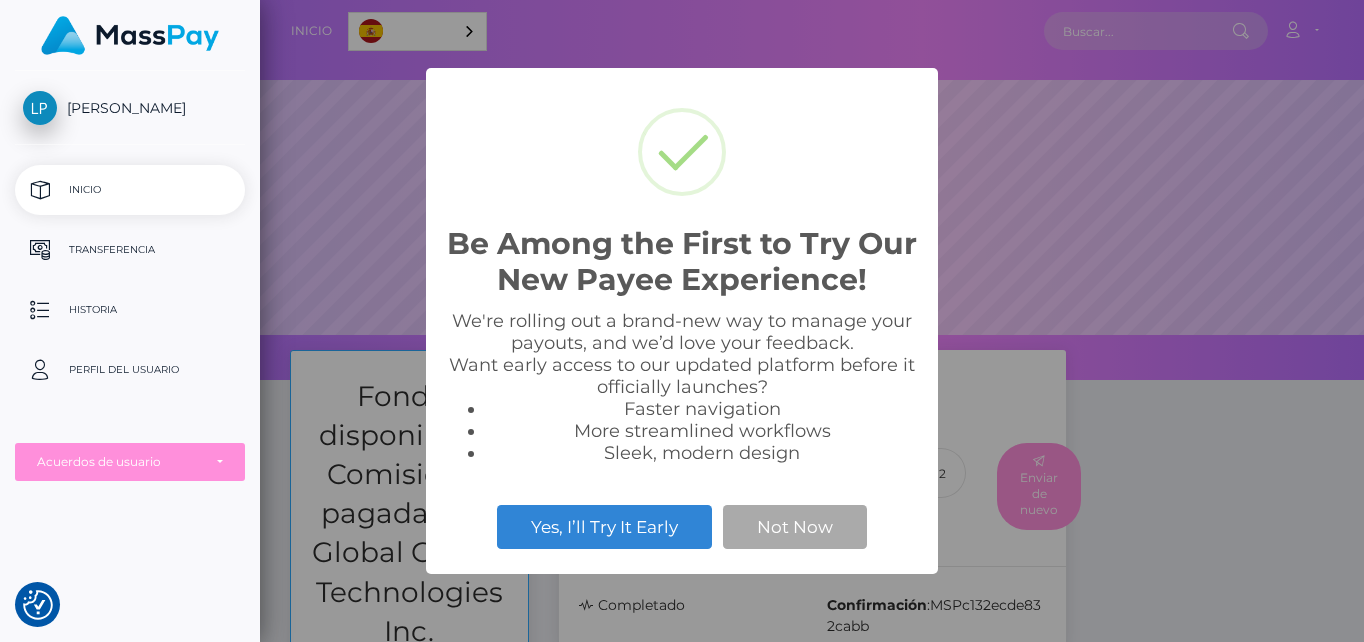 click on "Be Among the First to Try Our New Payee Experience! × We're rolling out a brand-new way to manage your payouts, and we’d love your feedback. Want early access to our updated platform before it officially launches? Faster navigation More streamlined workflows Sleek, modern design Yes, I’ll Try It Early Not Now" at bounding box center (682, 321) 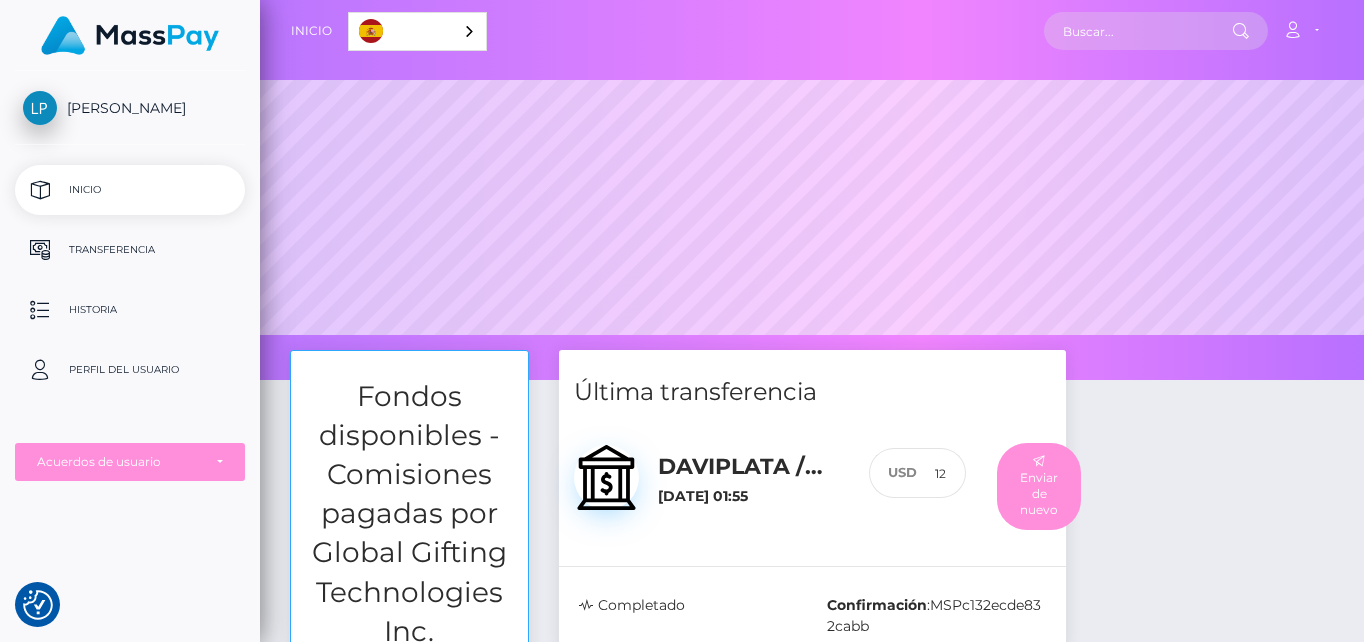 drag, startPoint x: 1363, startPoint y: 57, endPoint x: 1232, endPoint y: 545, distance: 505.27716 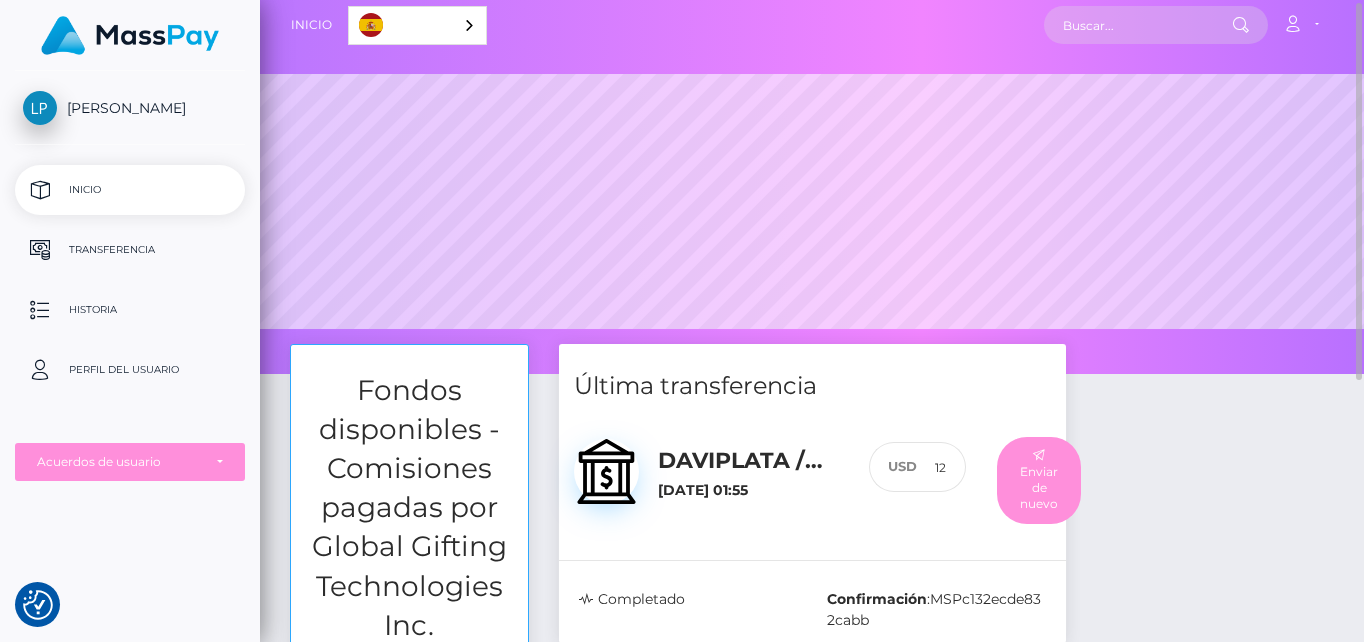 scroll, scrollTop: 7, scrollLeft: 0, axis: vertical 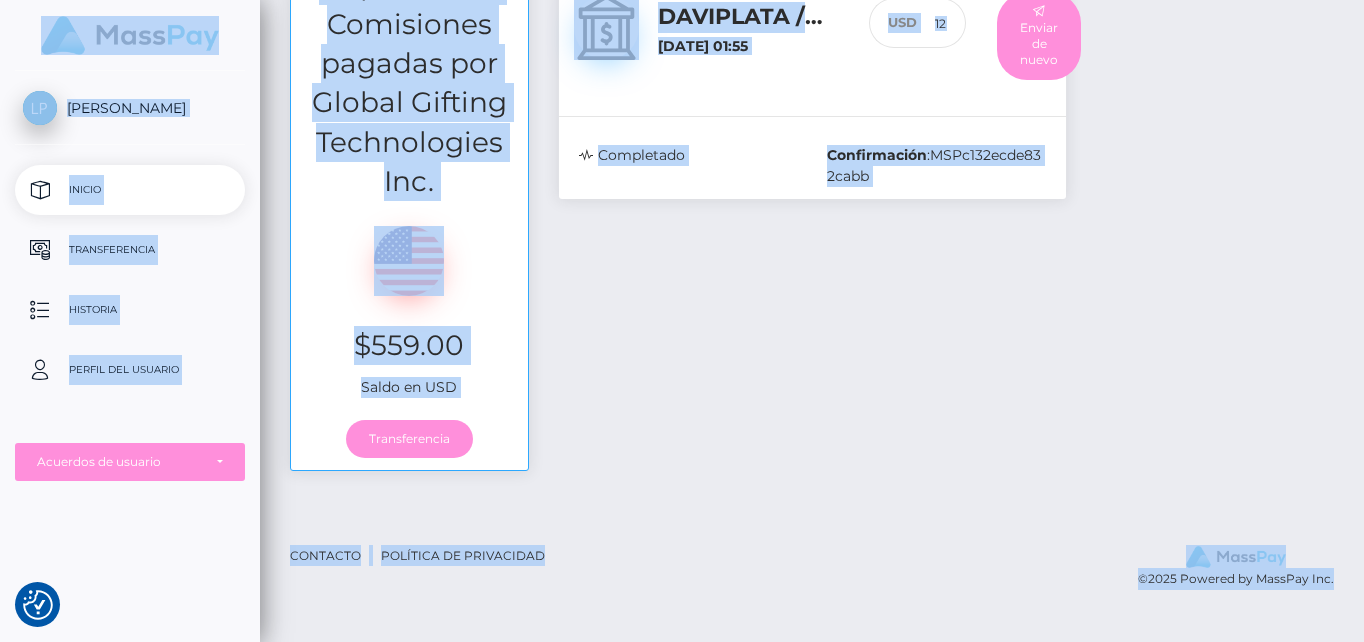 drag, startPoint x: 1362, startPoint y: 396, endPoint x: 1364, endPoint y: 195, distance: 201.00995 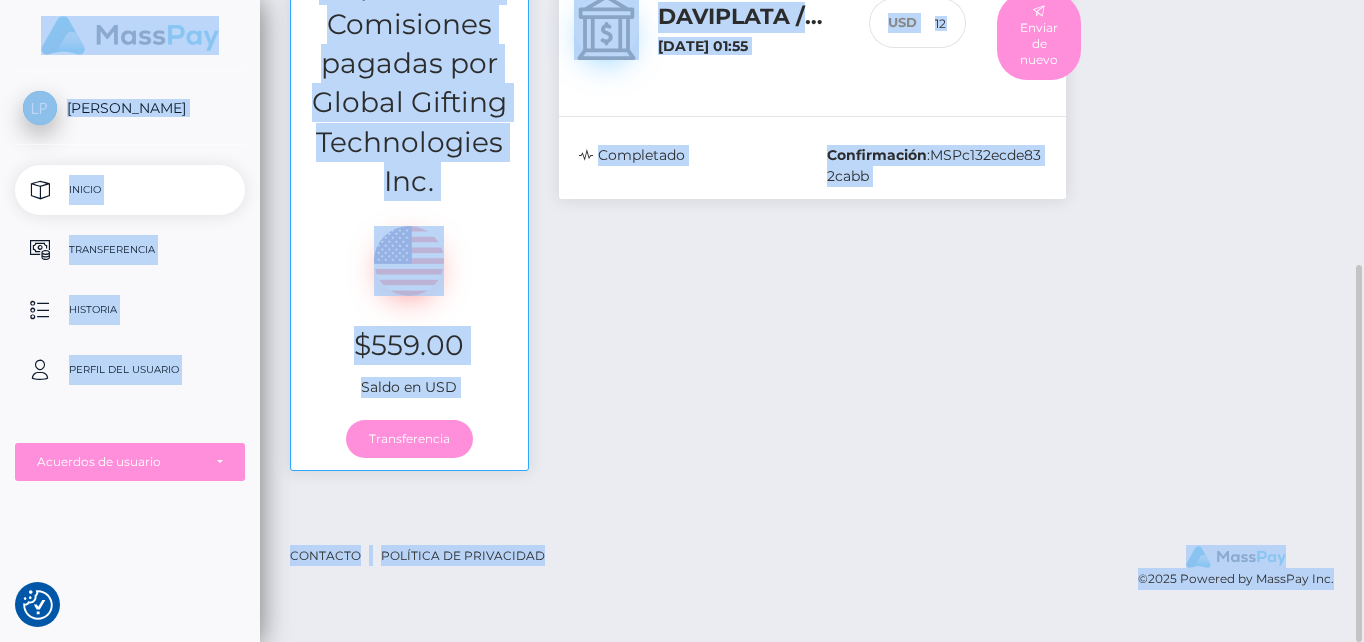 click on "Última transferencia
DAVIPLATA / COP
[DATE] 01:55
12 :" at bounding box center (812, 195) 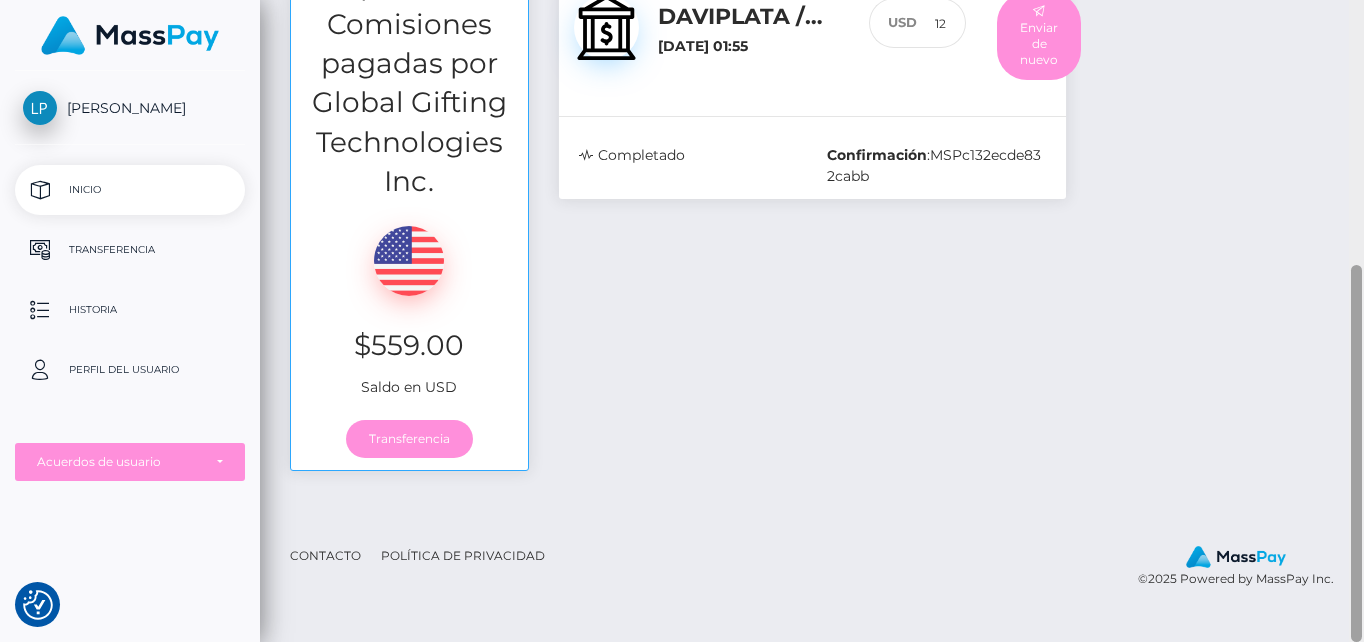 drag, startPoint x: 1362, startPoint y: 378, endPoint x: 1356, endPoint y: 82, distance: 296.0608 